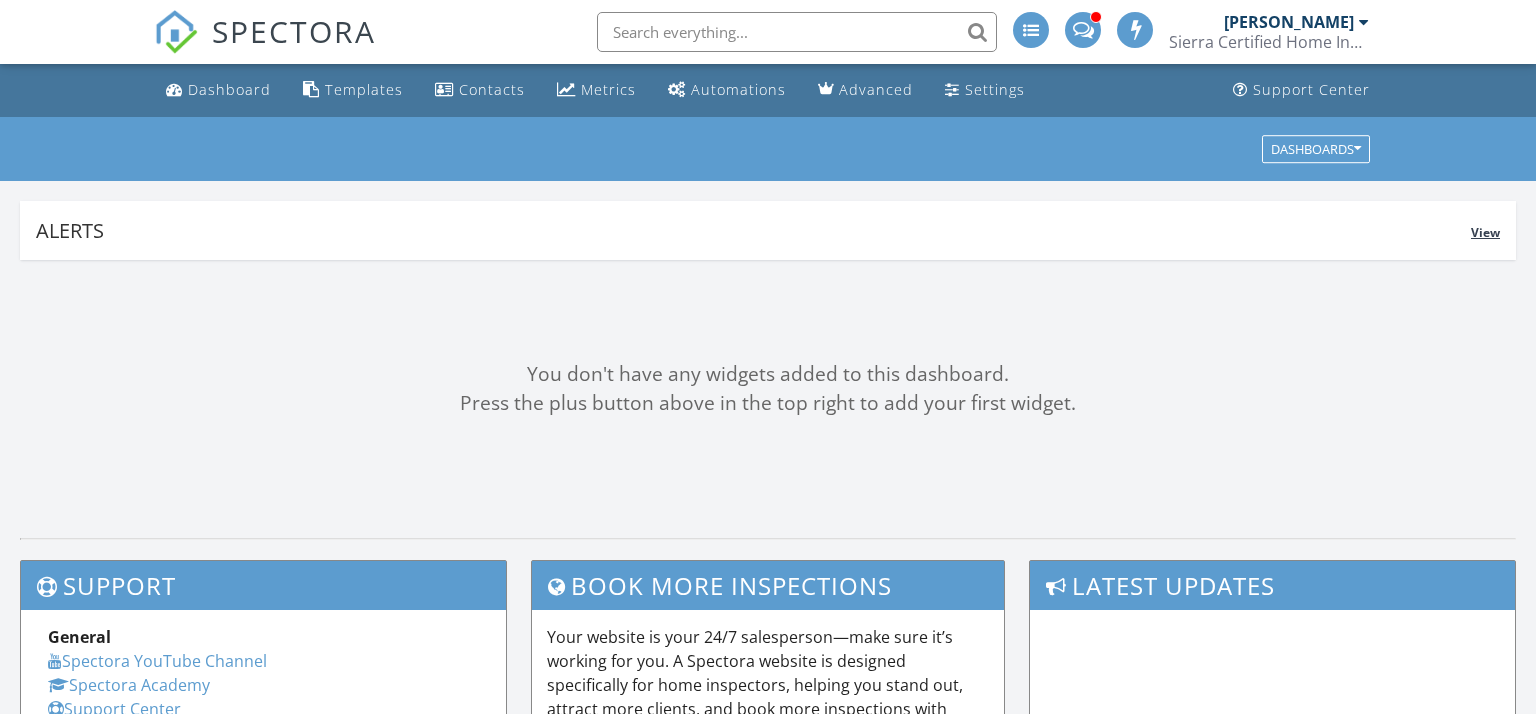 scroll, scrollTop: 0, scrollLeft: 0, axis: both 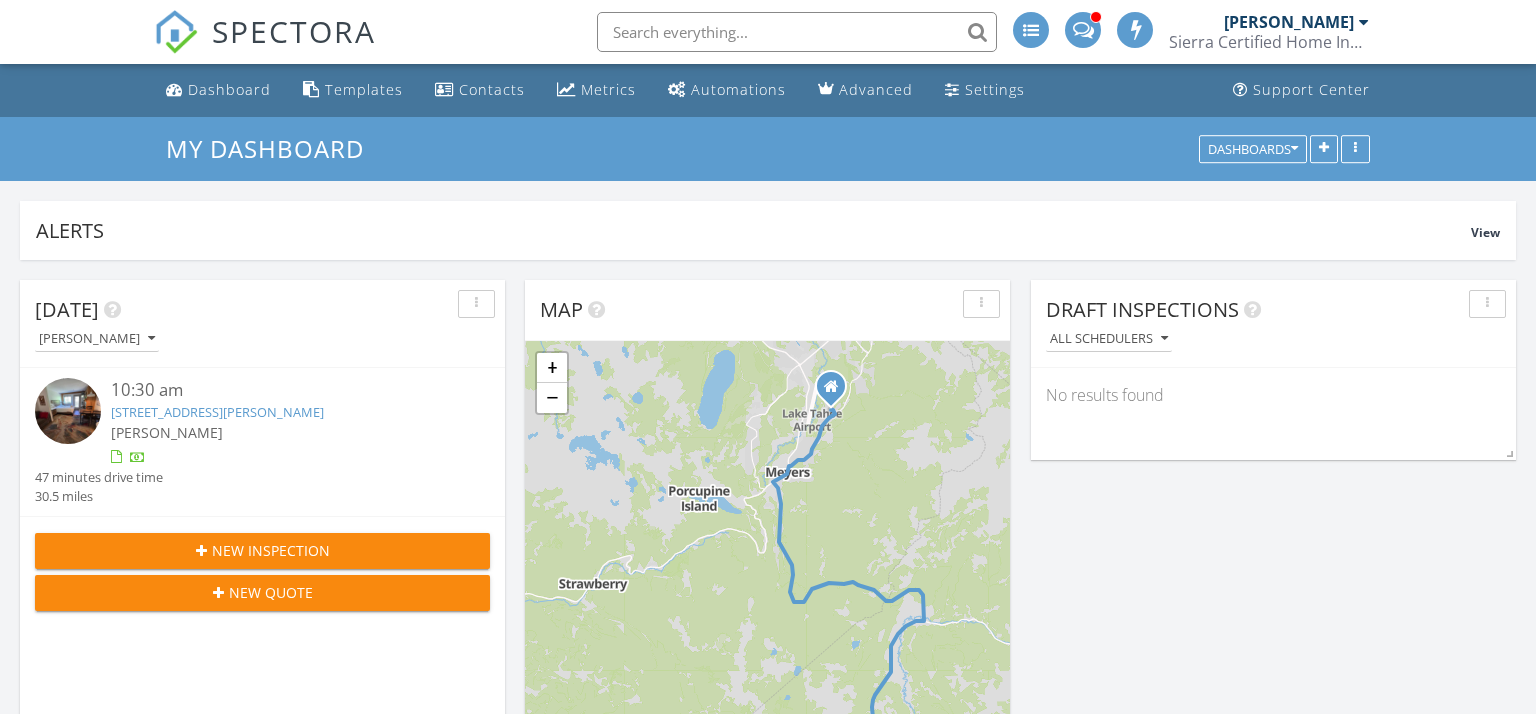 click on "[STREET_ADDRESS][PERSON_NAME]" at bounding box center (217, 412) 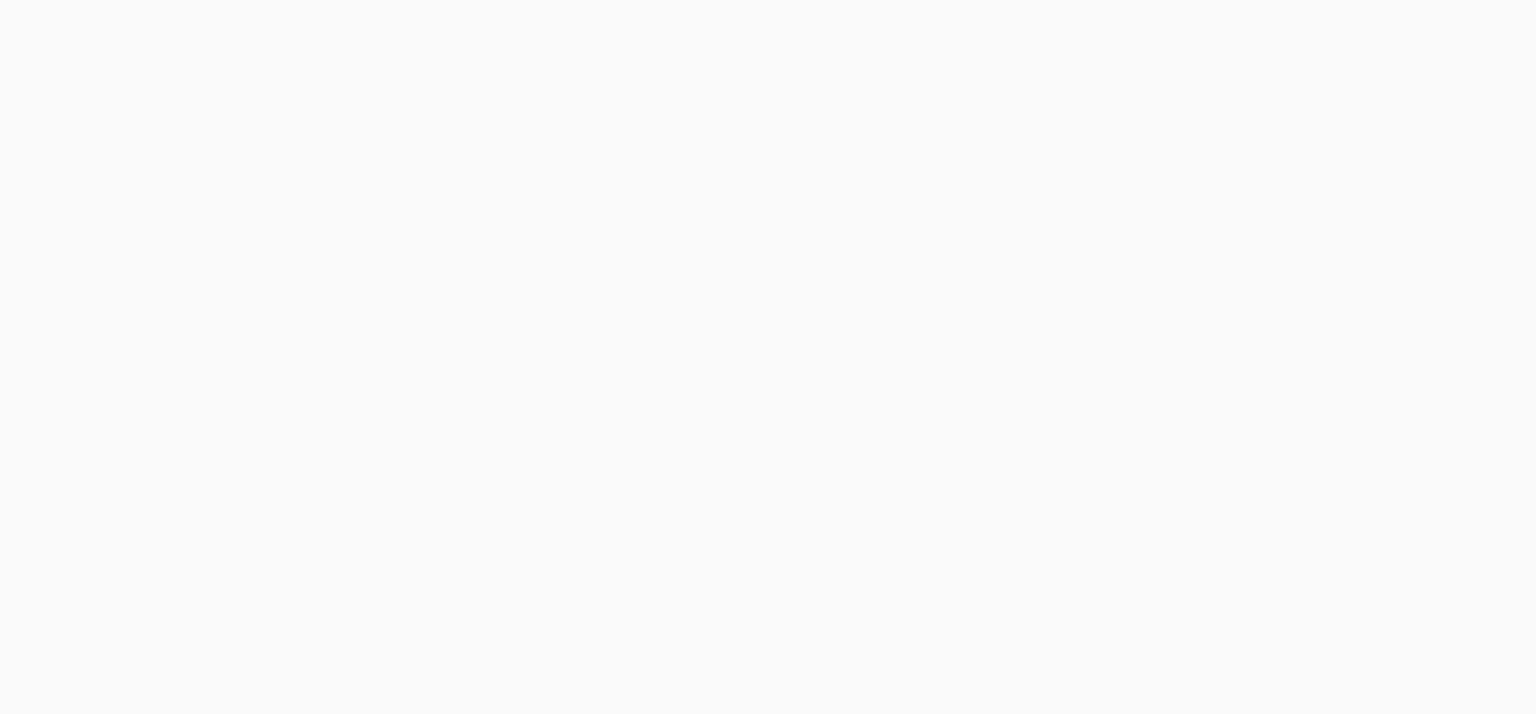 scroll, scrollTop: 0, scrollLeft: 0, axis: both 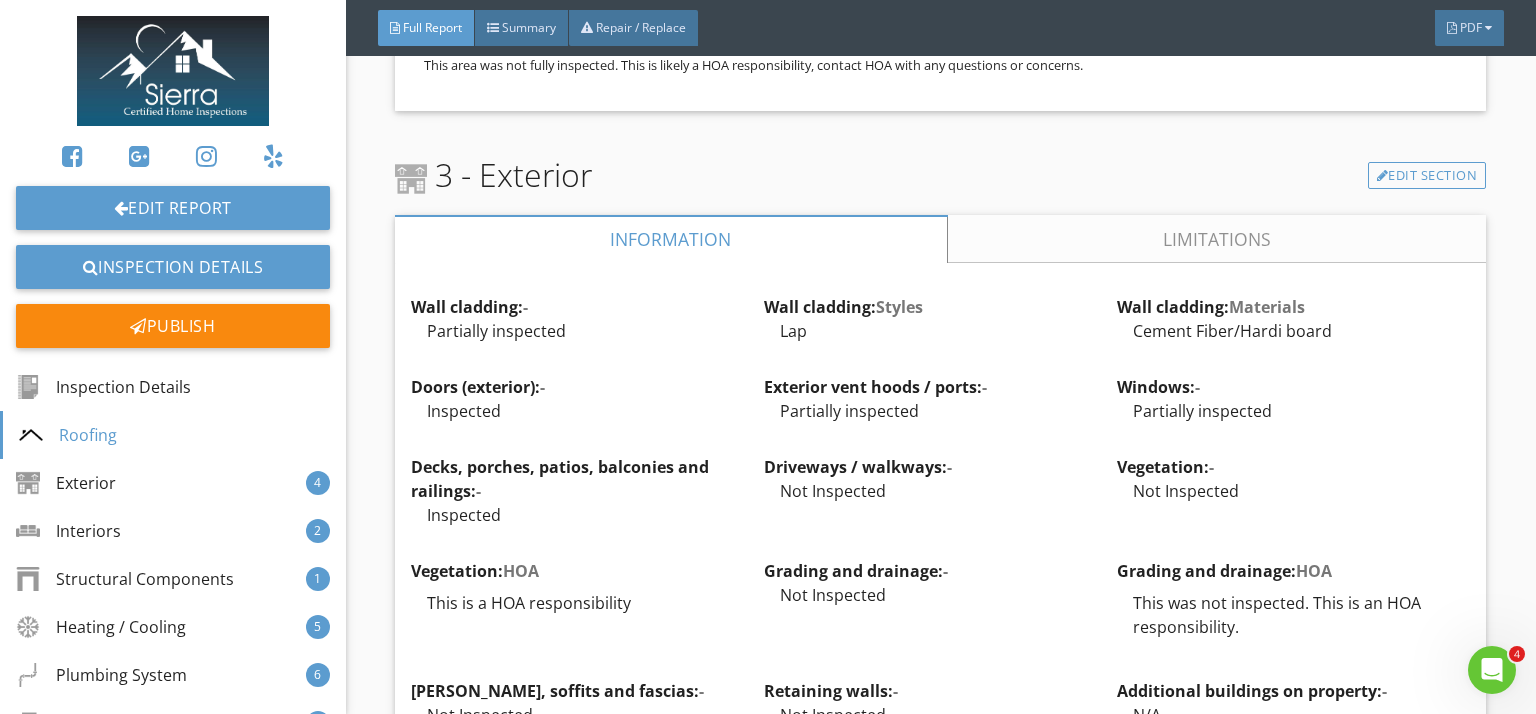 click on "Limitations" at bounding box center [1217, 239] 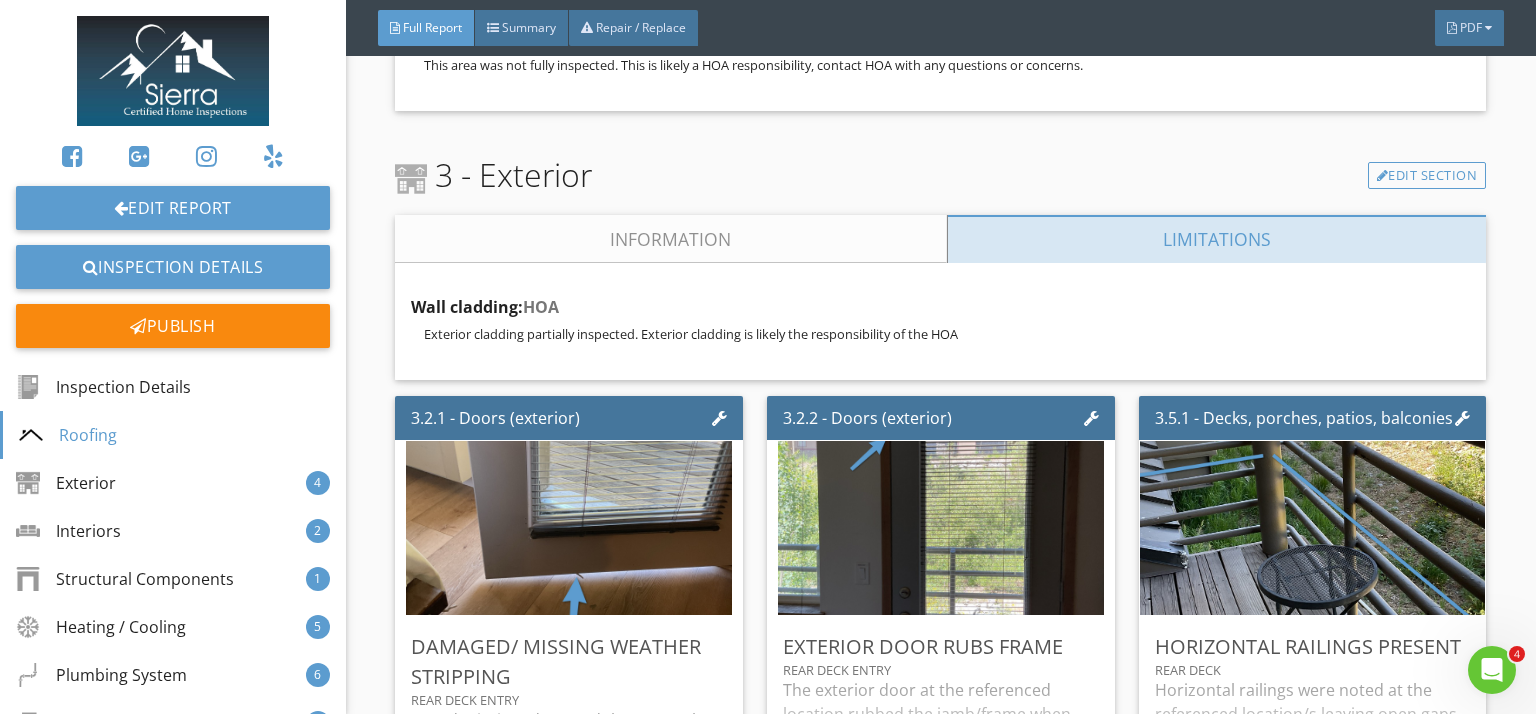 click on "Information" at bounding box center (671, 239) 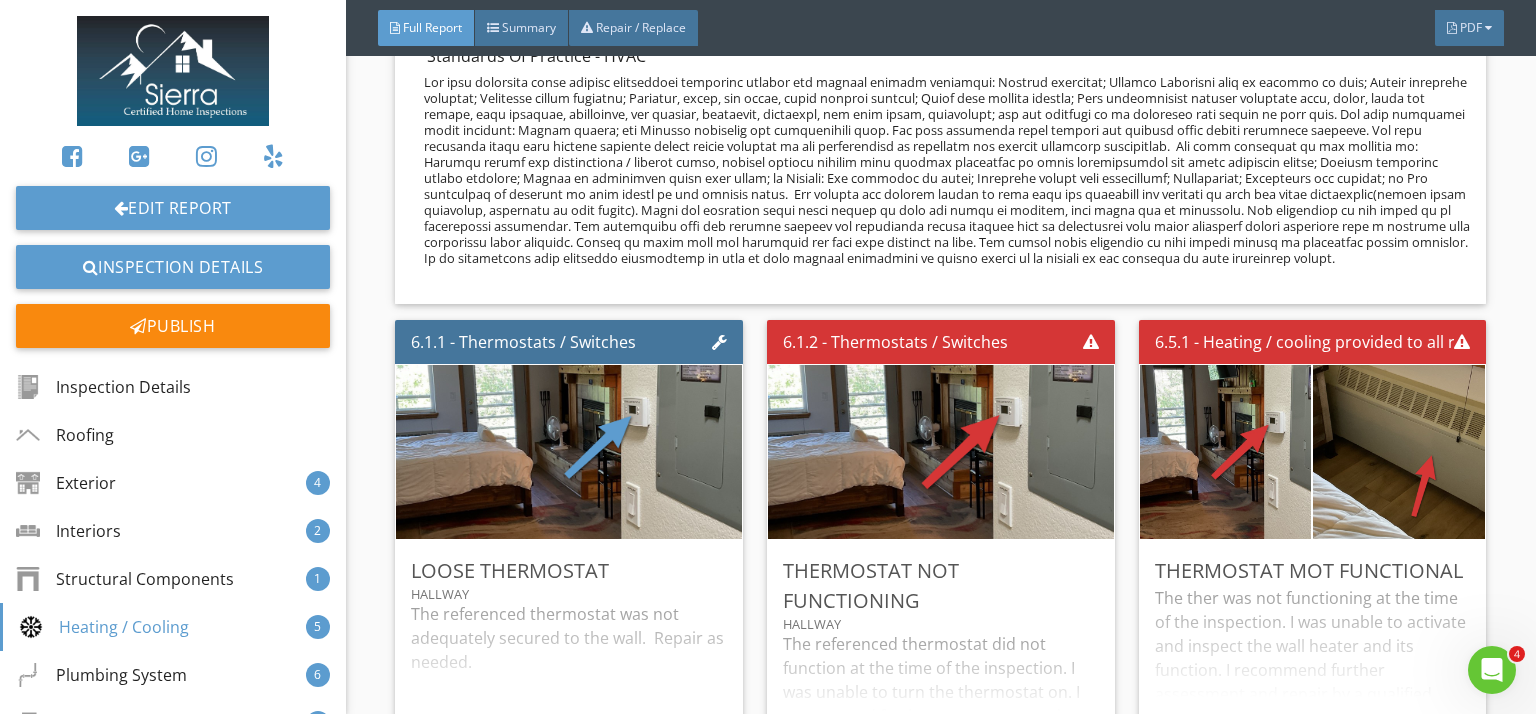 scroll, scrollTop: 10500, scrollLeft: 0, axis: vertical 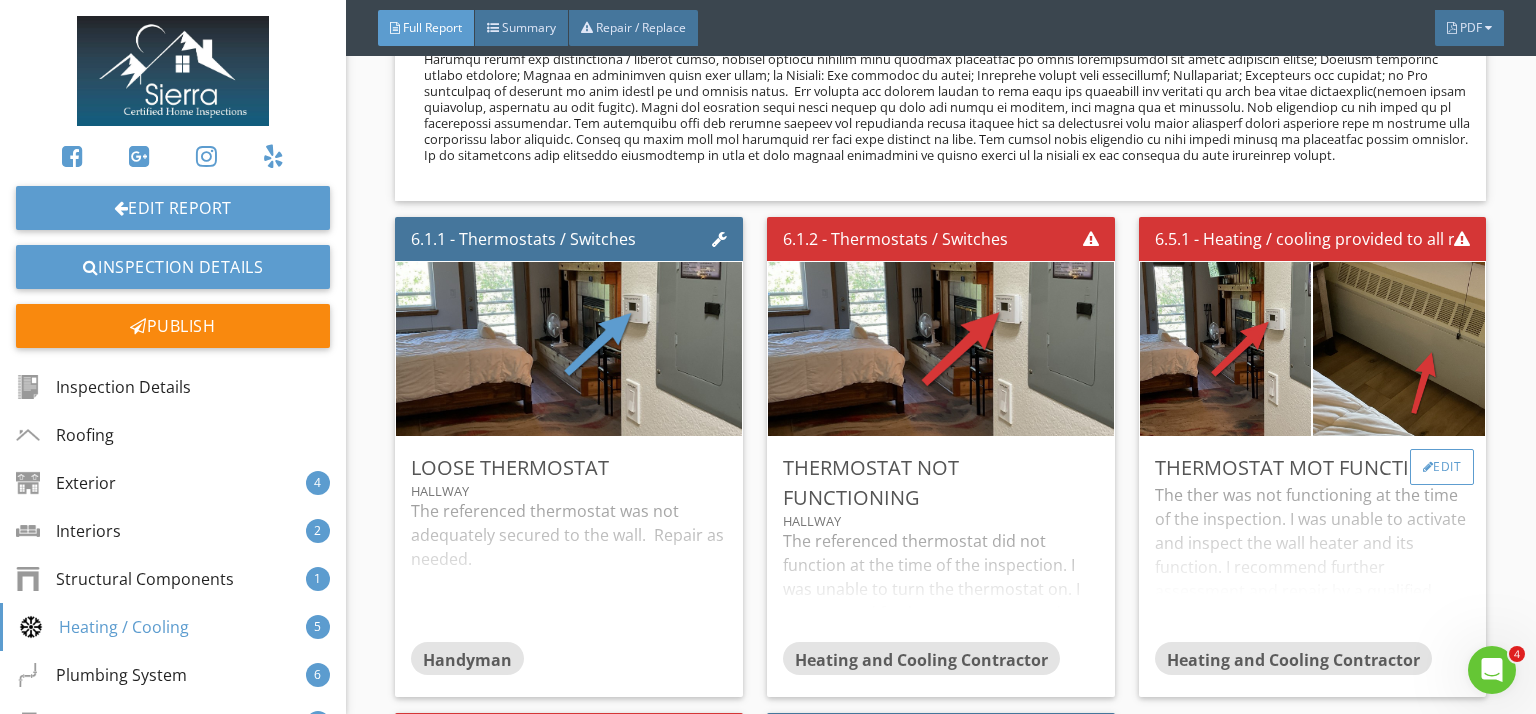 click on "Edit" at bounding box center [1442, 467] 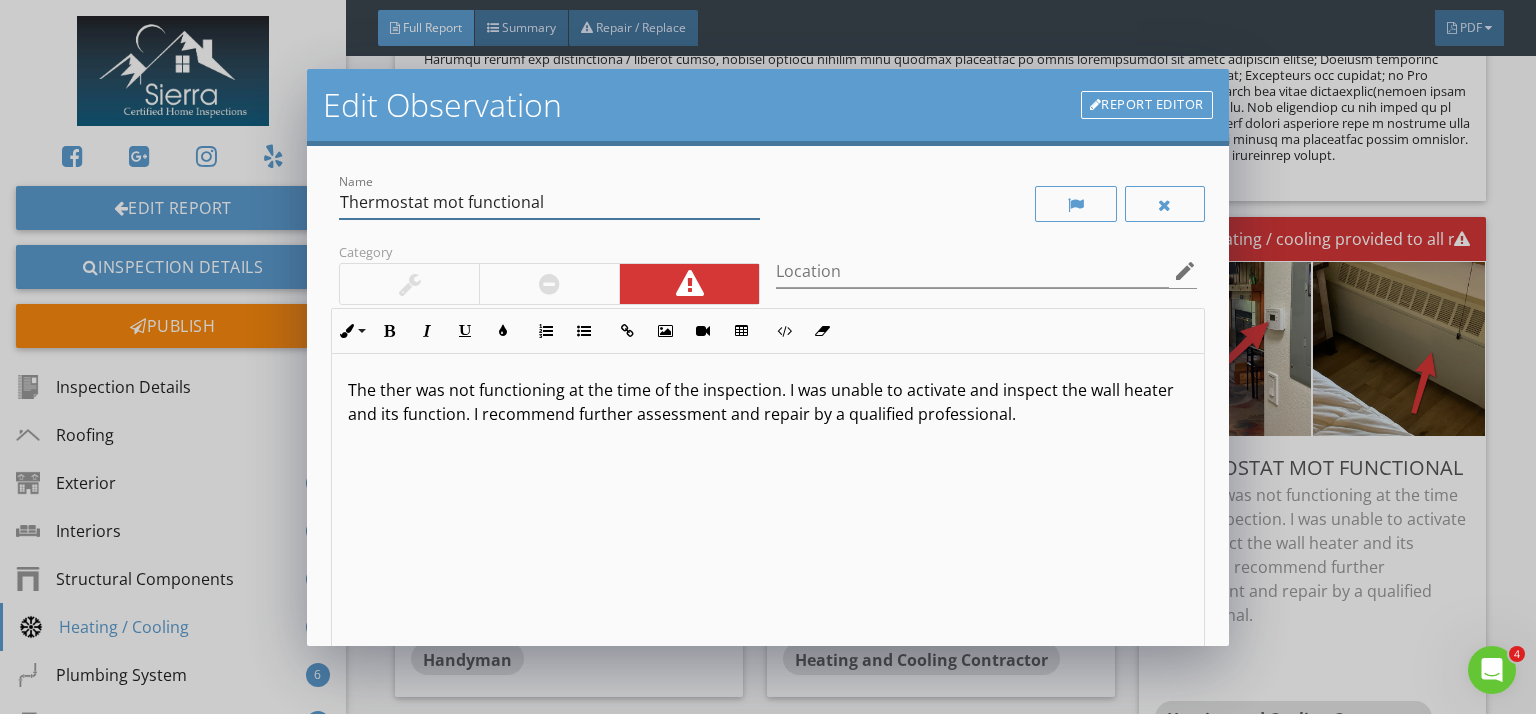 click on "Thermostat mot functional" at bounding box center [549, 202] 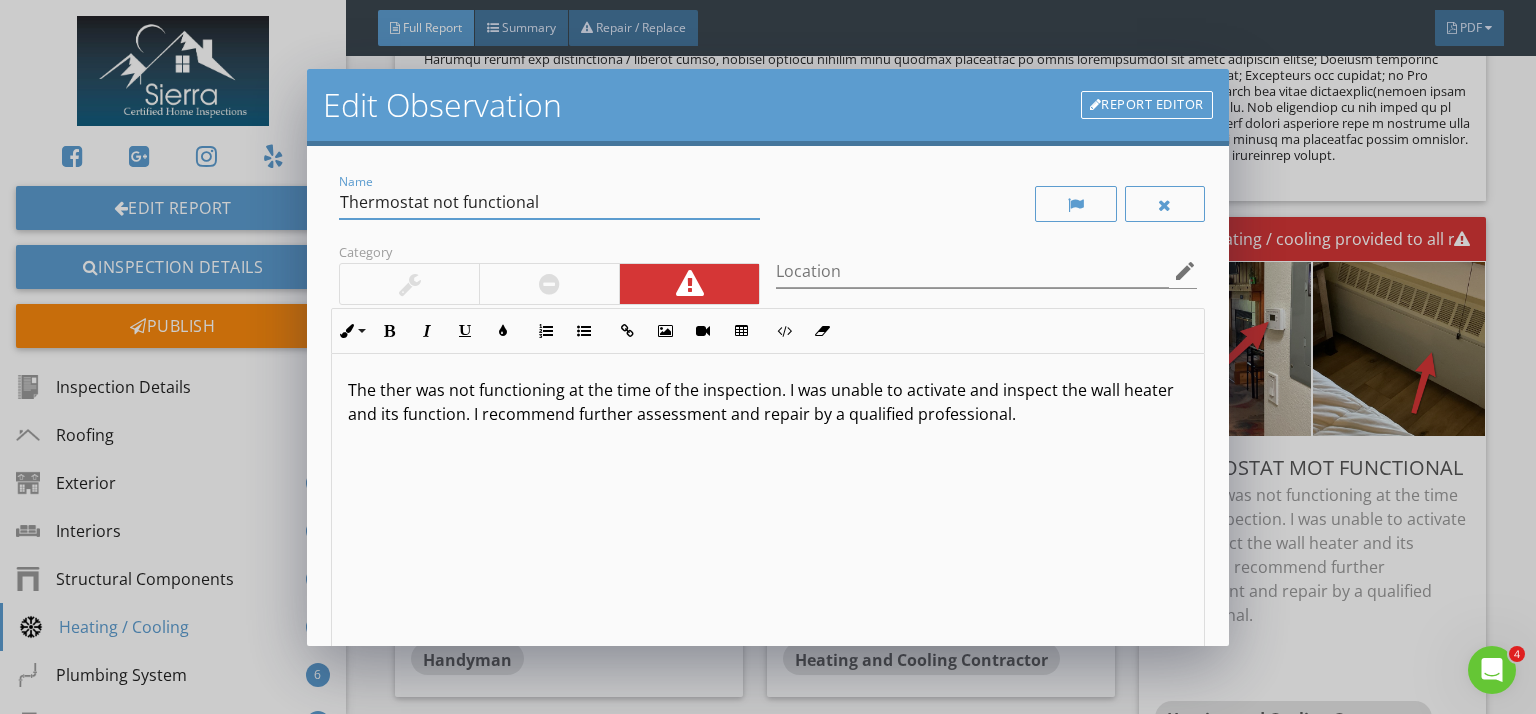 type on "Thermostat not functional" 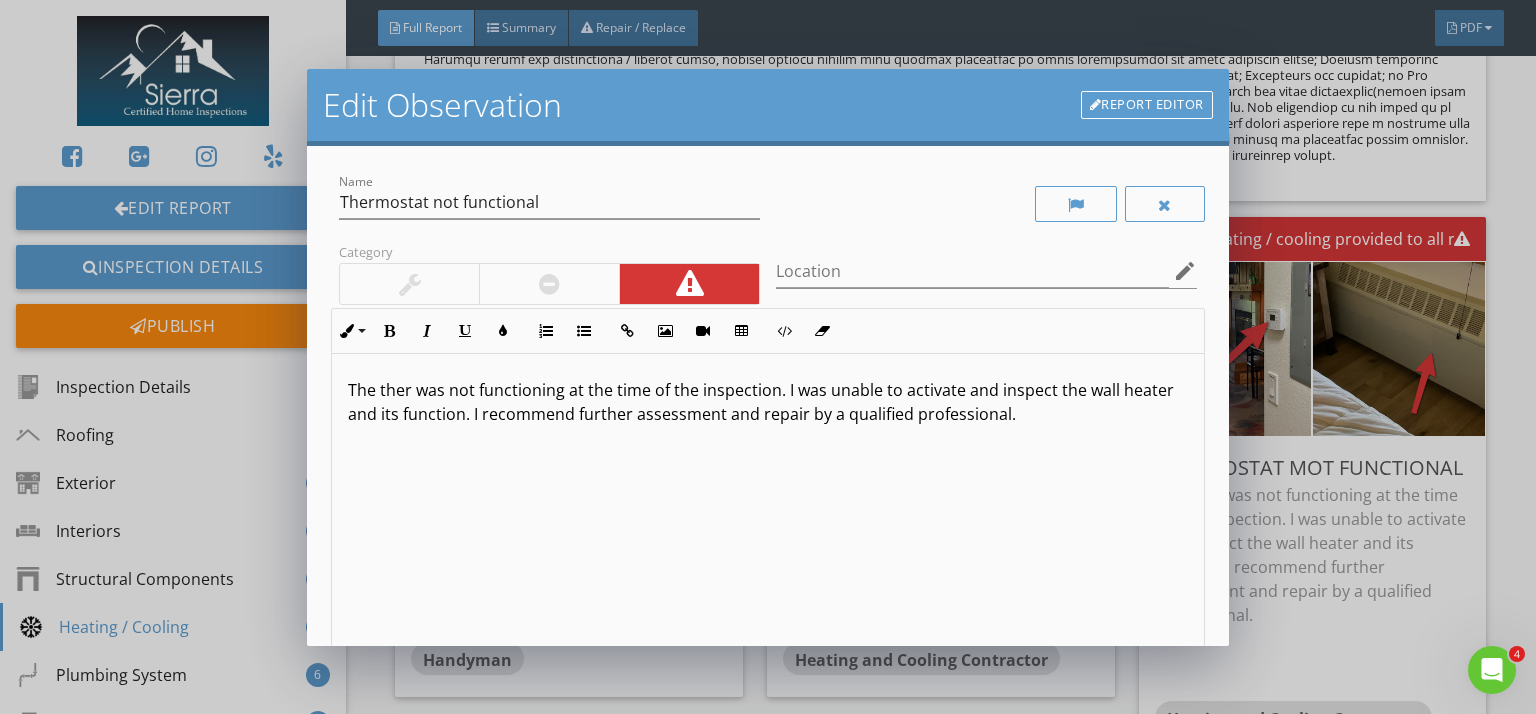 click on "The ther was not functioning at the time of the inspection. I was unable to activate and inspect the wall heater and its function. I recommend further assessment and repair by a qualified professional." at bounding box center [768, 402] 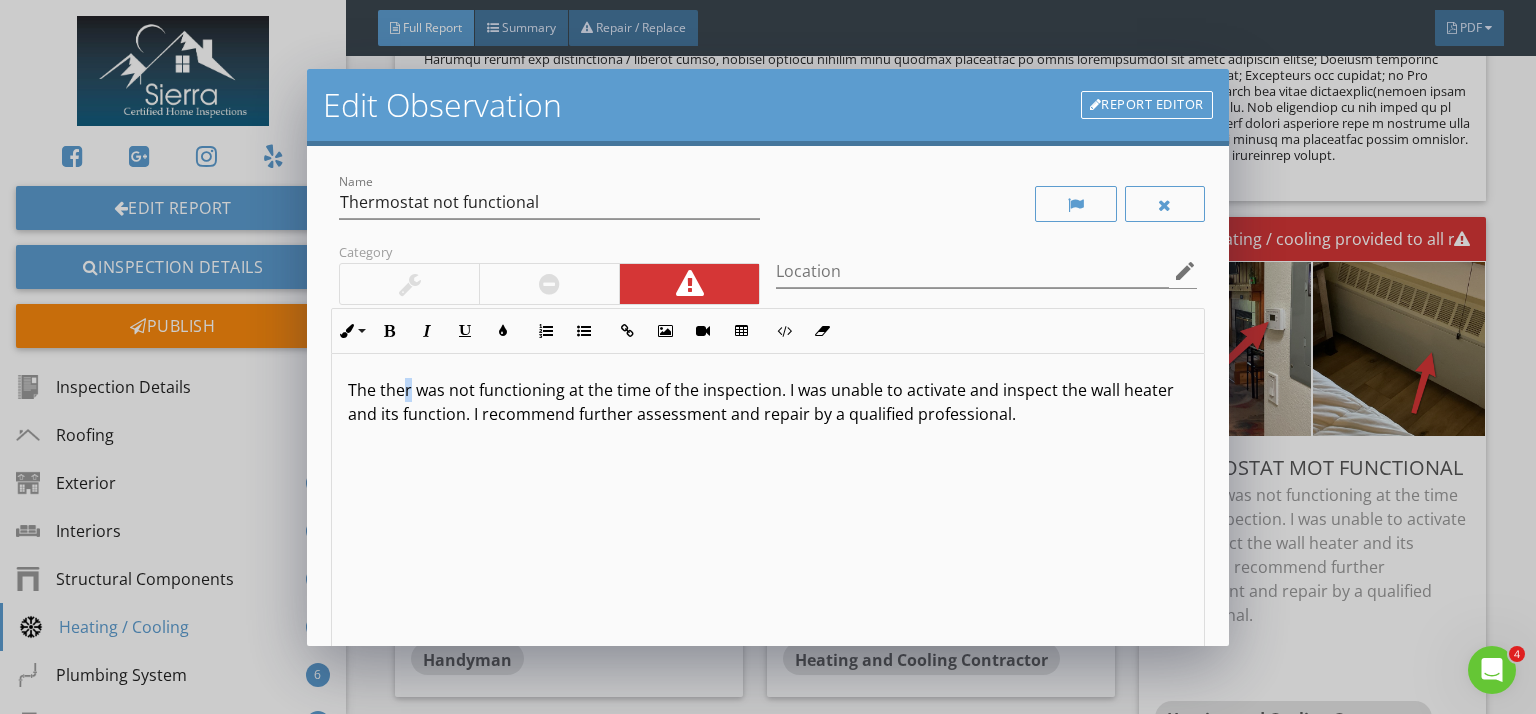 click on "The ther was not functioning at the time of the inspection. I was unable to activate and inspect the wall heater and its function. I recommend further assessment and repair by a qualified professional." at bounding box center (768, 402) 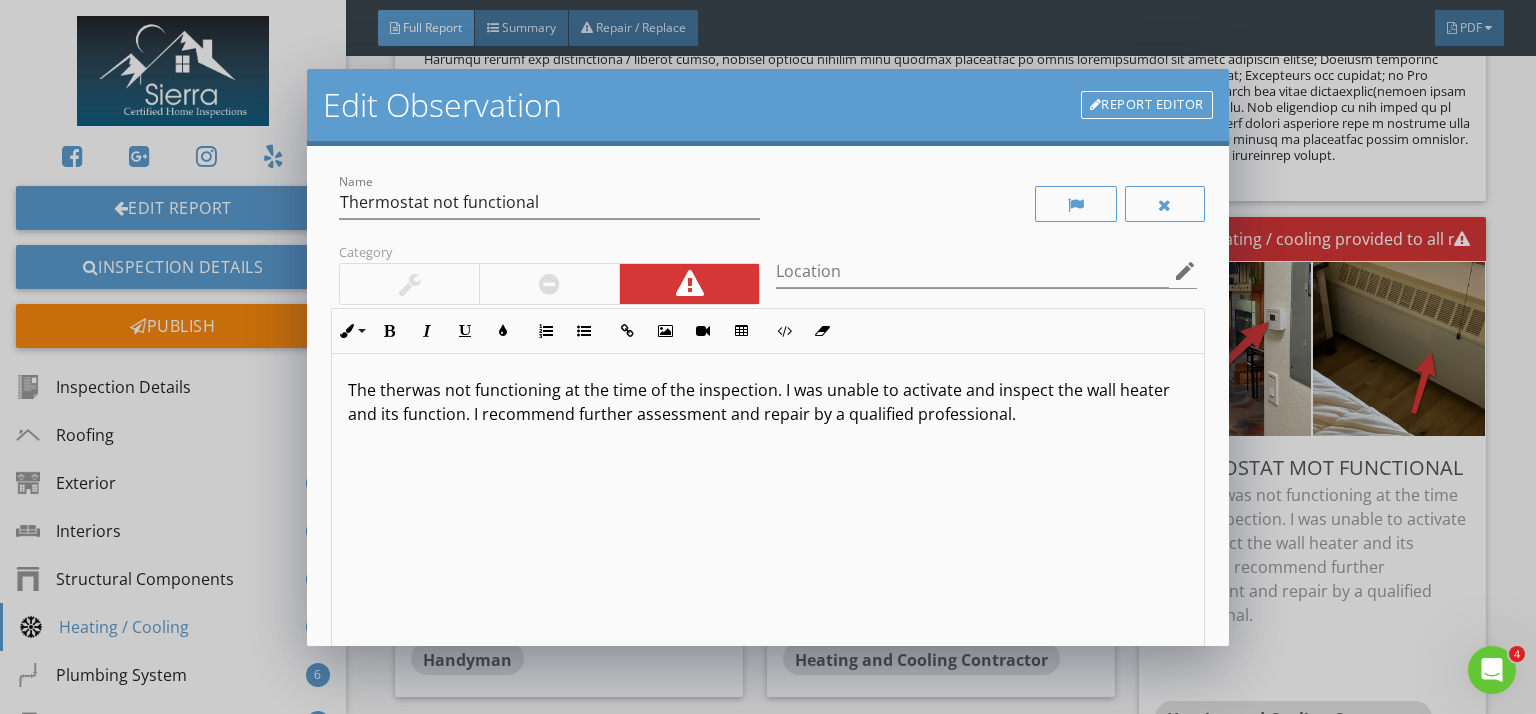 type 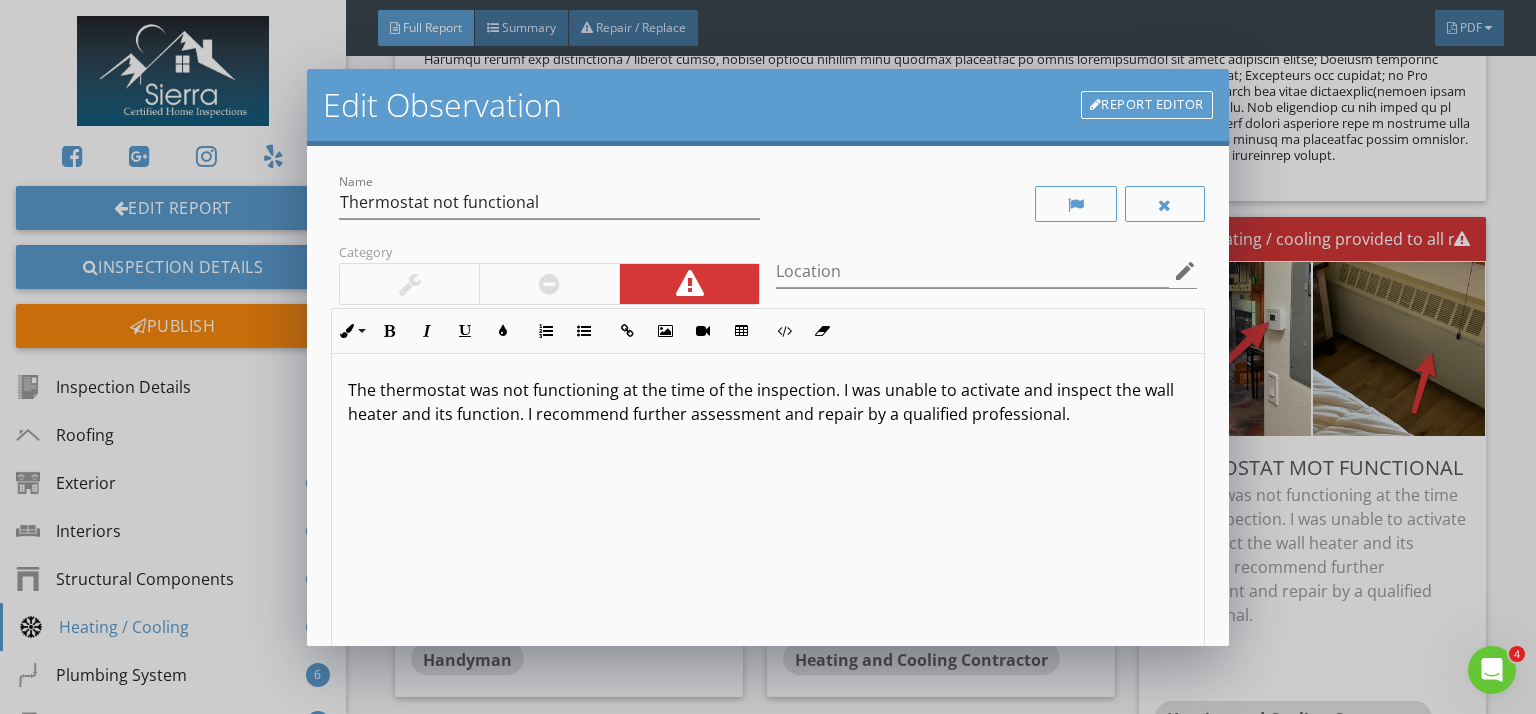 scroll, scrollTop: 0, scrollLeft: 0, axis: both 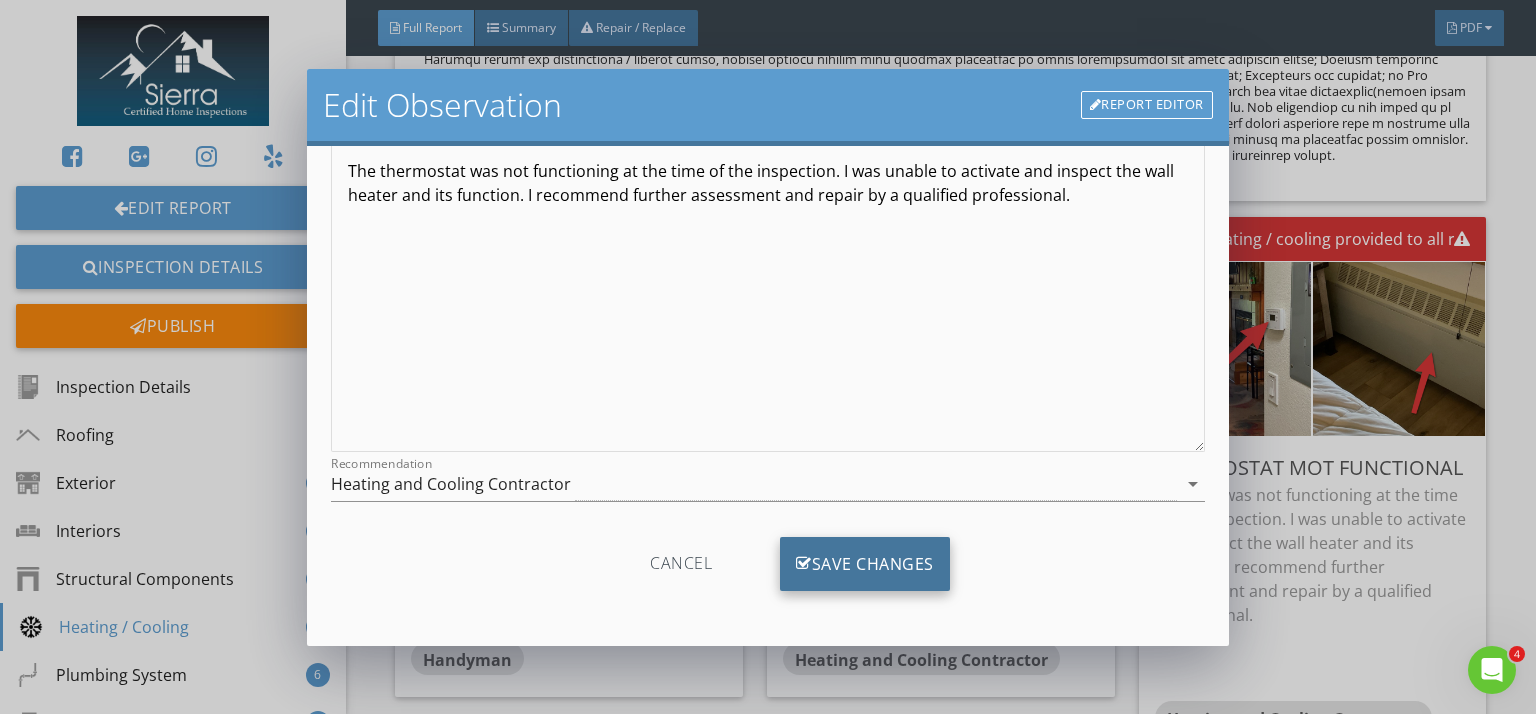 click on "Save Changes" at bounding box center [865, 564] 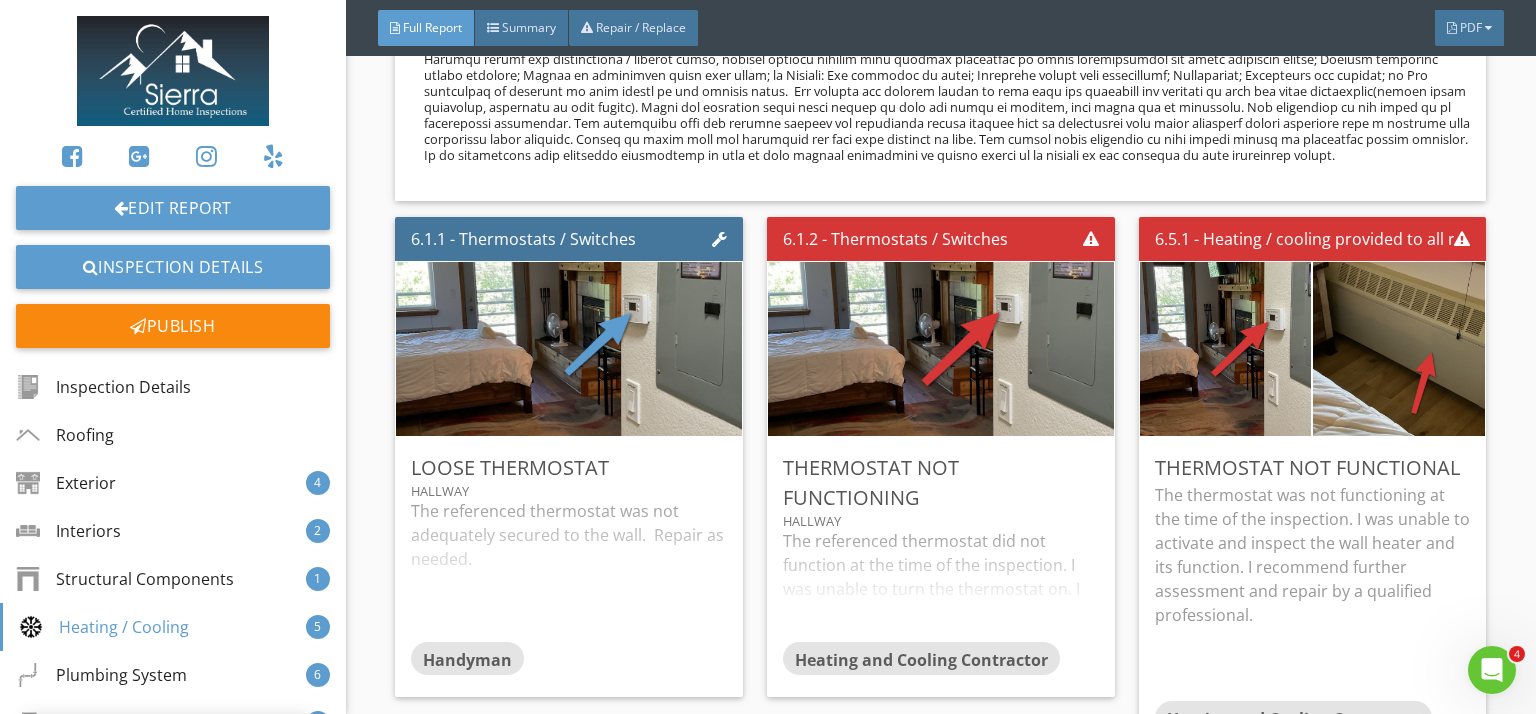 scroll, scrollTop: 0, scrollLeft: 0, axis: both 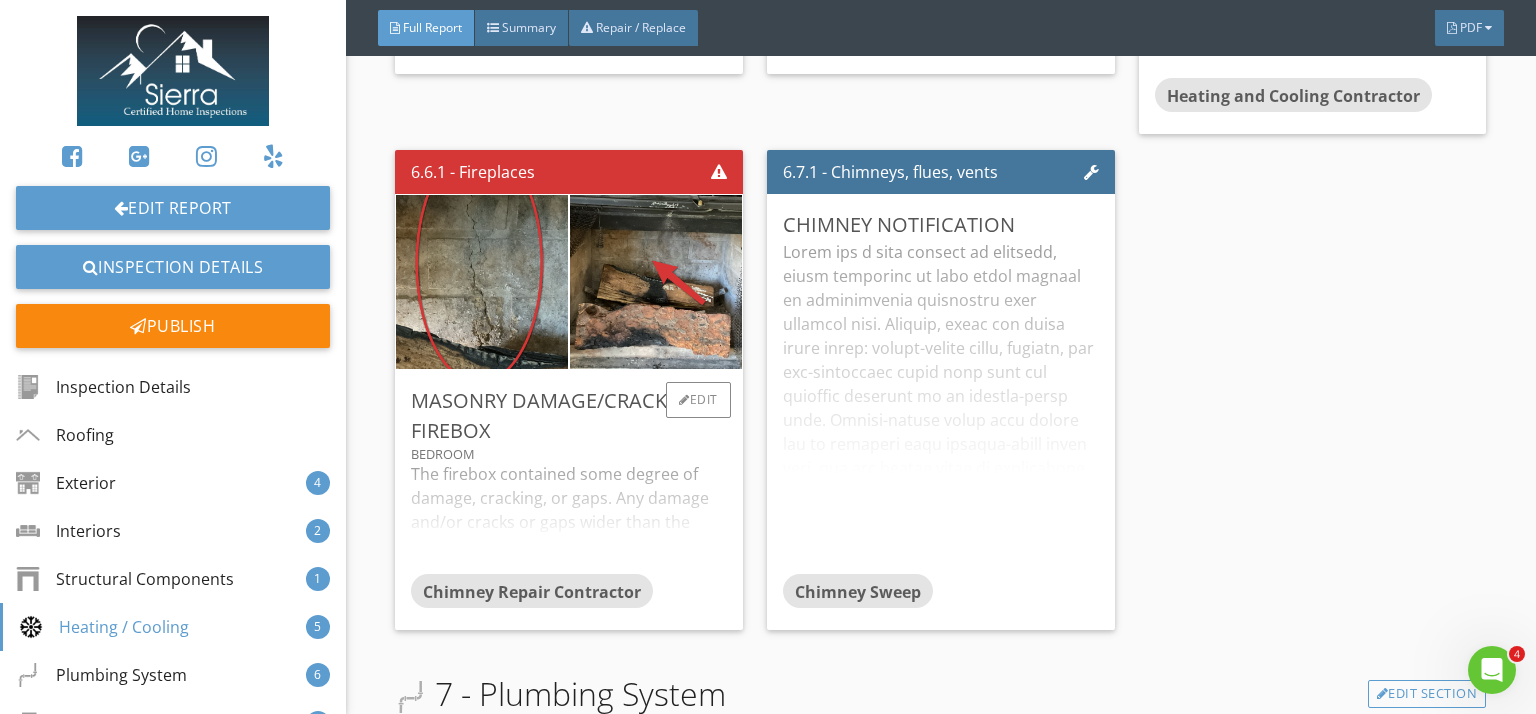 click on "The firebox contained some degree of damage, cracking, or gaps. Any damage and/or cracks or gaps wider than the thickness of a credit card should be repaired for fire safety. I recommend further assessment and repair by a qualified professional." at bounding box center (569, 518) 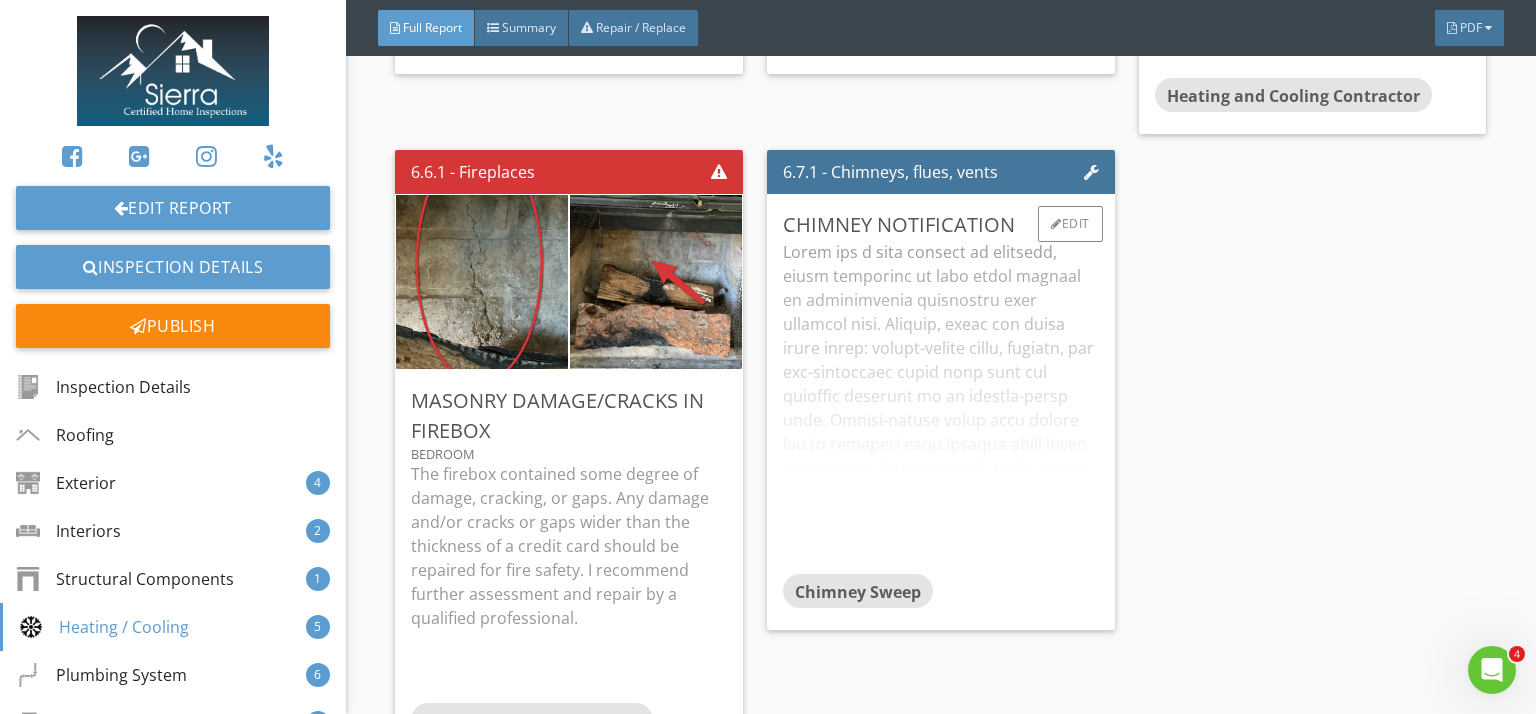 click at bounding box center (941, 407) 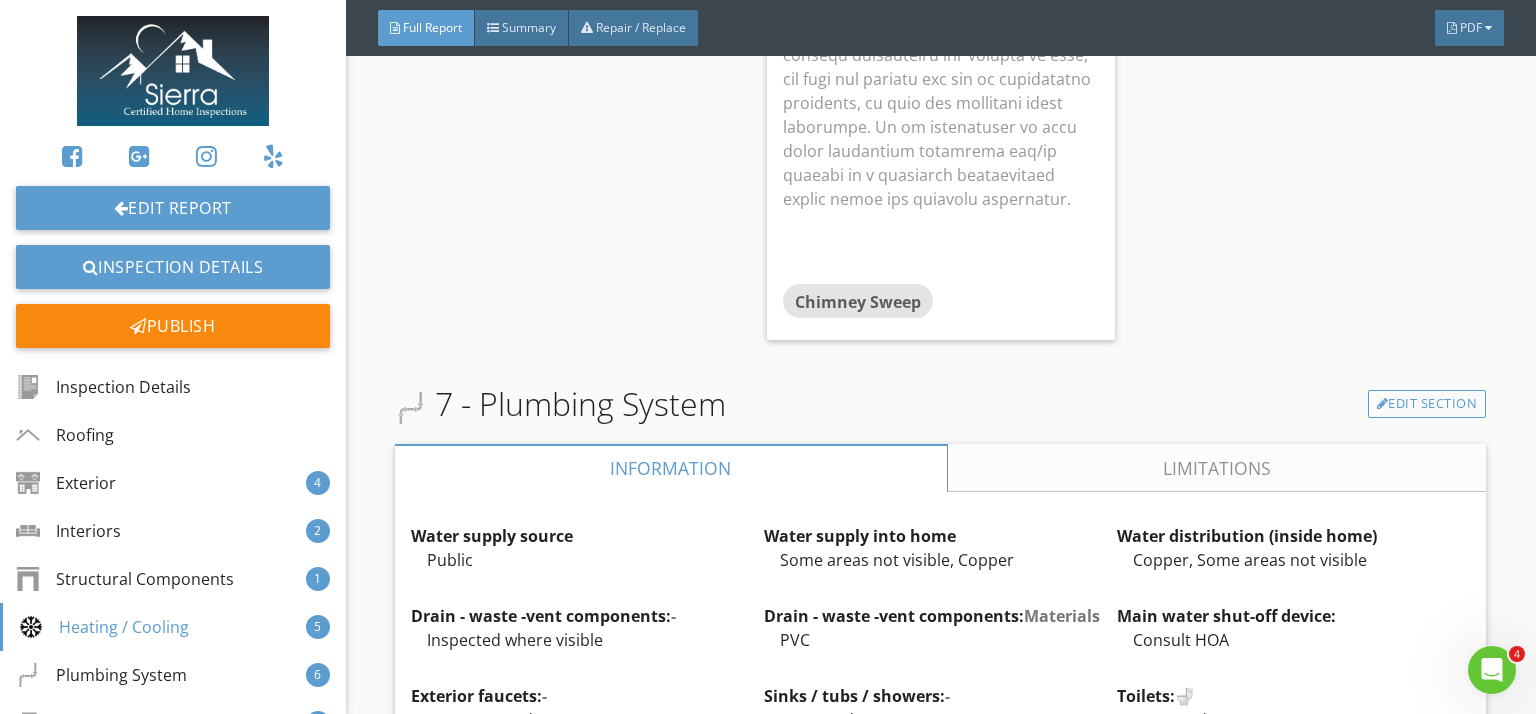 scroll, scrollTop: 11980, scrollLeft: 0, axis: vertical 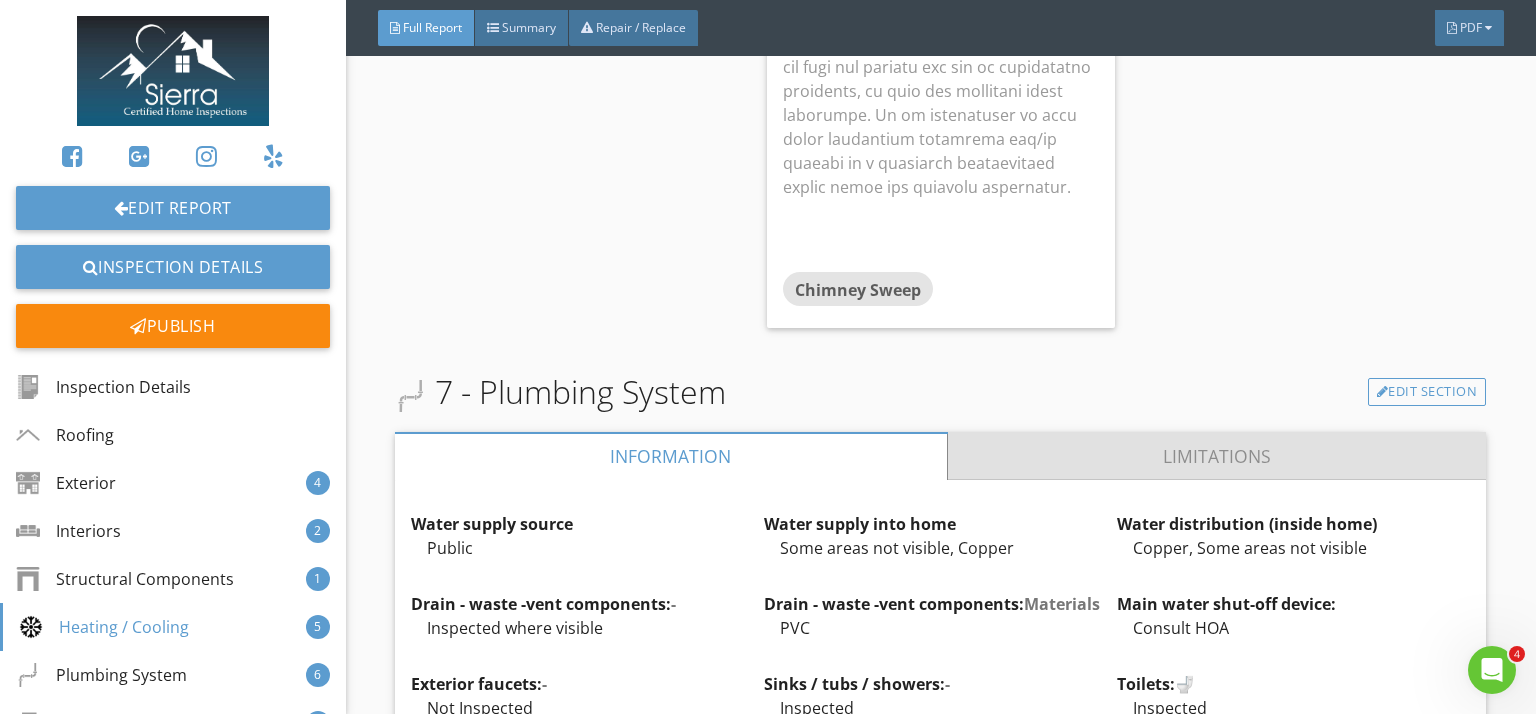 click on "Limitations" at bounding box center [1217, 456] 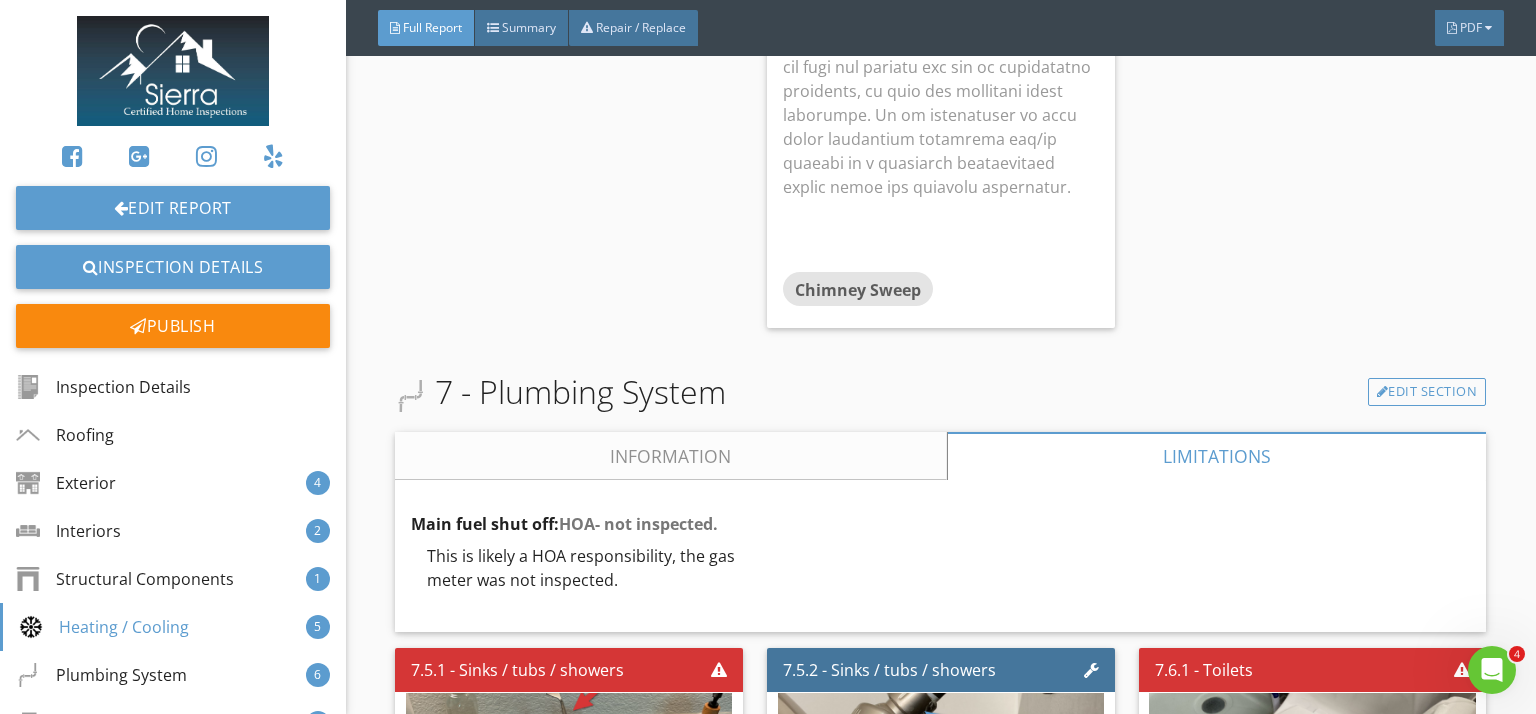 click on "Information" at bounding box center (671, 456) 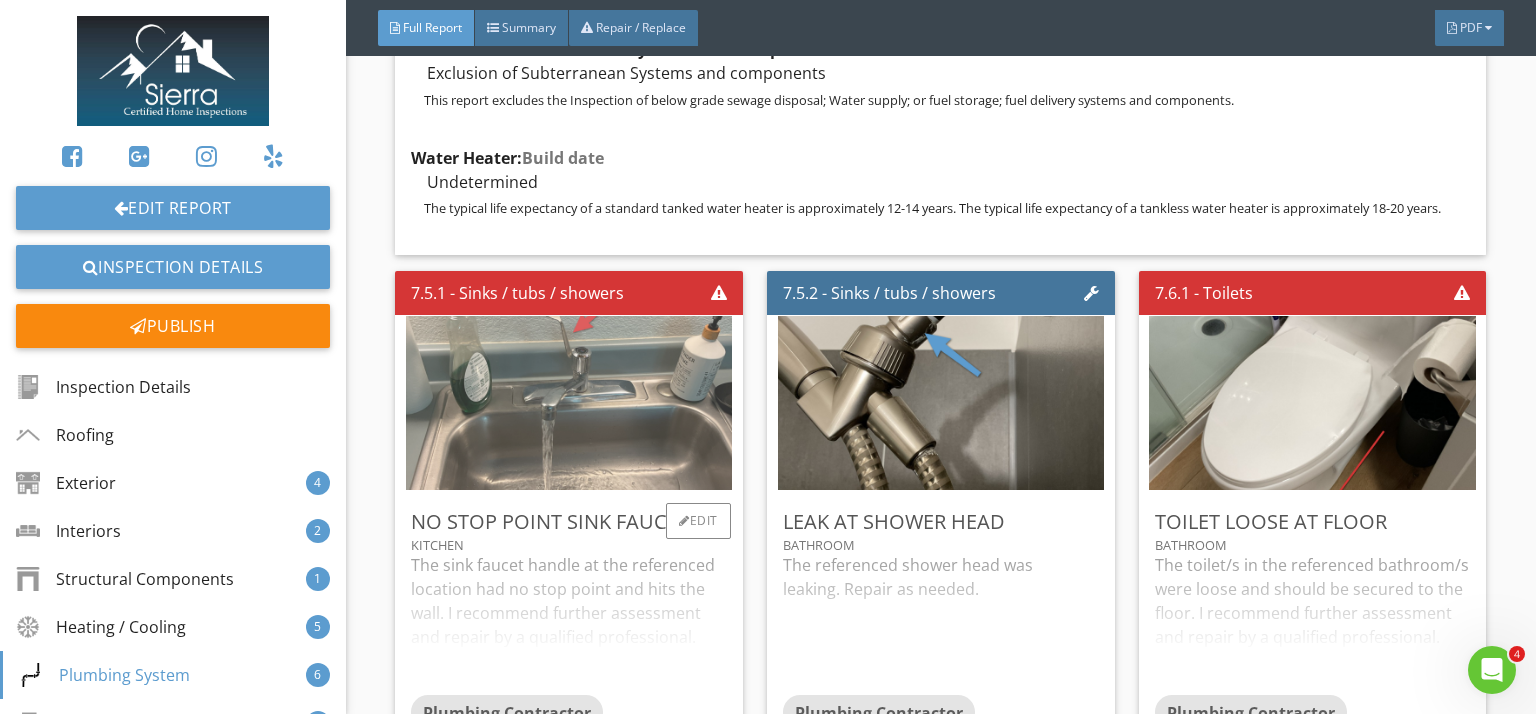 scroll, scrollTop: 13384, scrollLeft: 0, axis: vertical 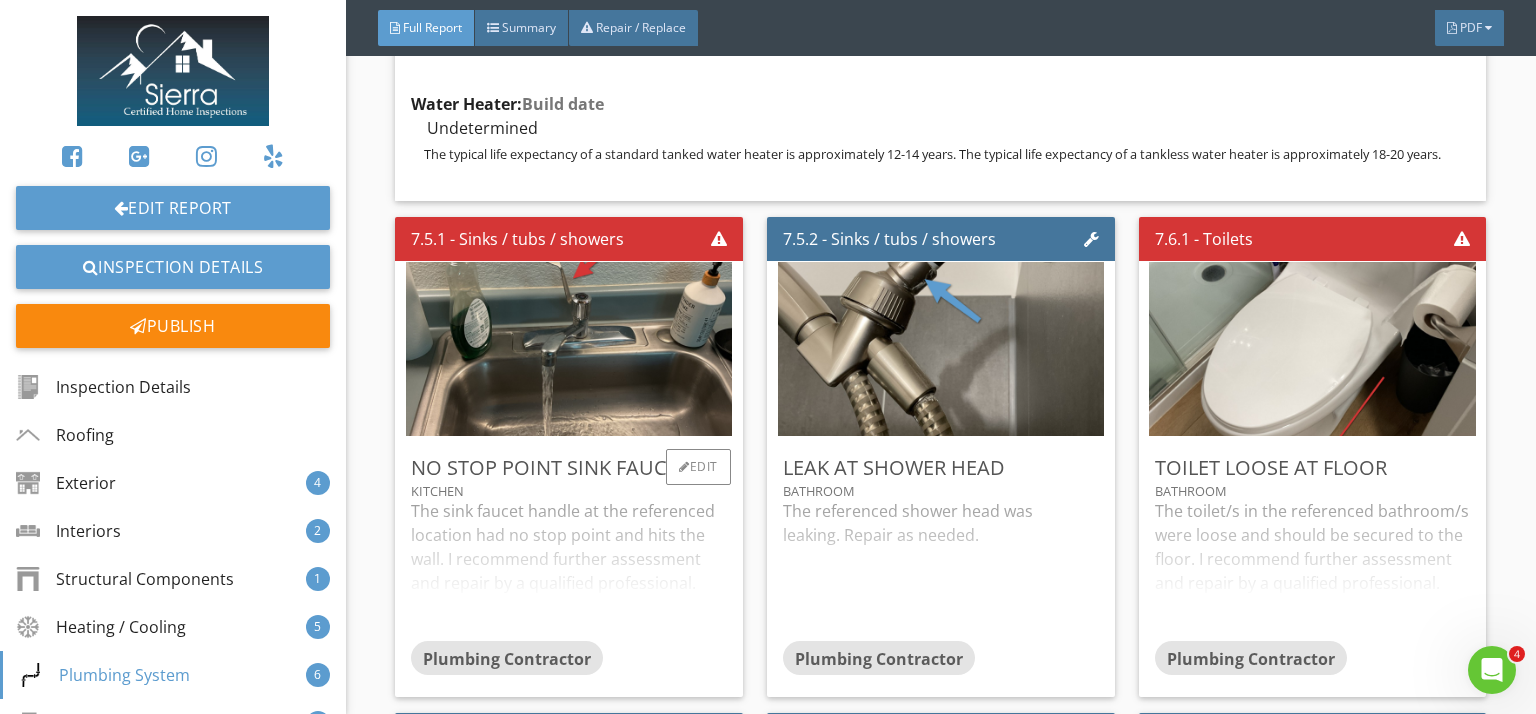 click on "The sink faucet handle at the referenced location had no stop point and hits the wall. I recommend further assessment and repair by a qualified professional." at bounding box center (569, 570) 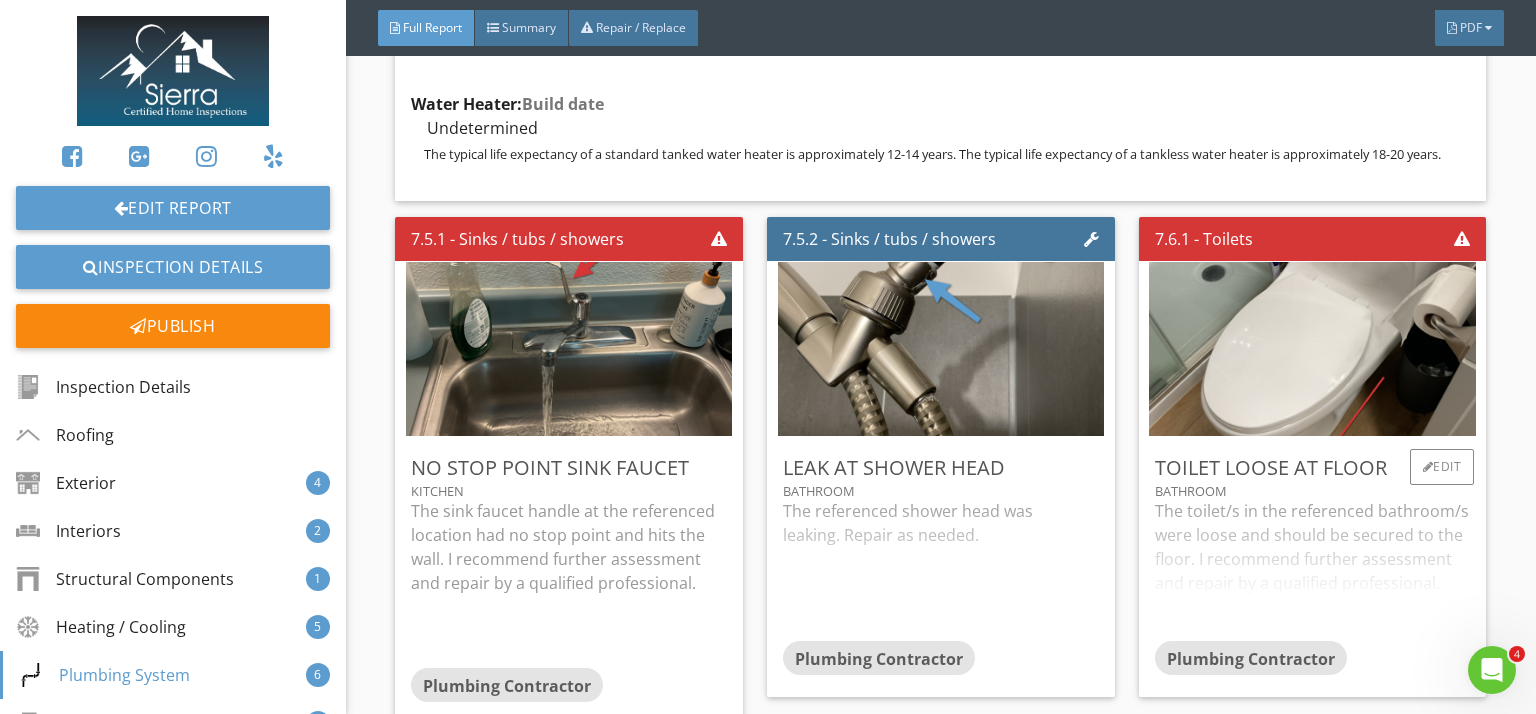 click on "The toilet/s in the referenced bathroom/s were loose and should be secured to the floor. I recommend further assessment and repair by a qualified professional." at bounding box center (1313, 570) 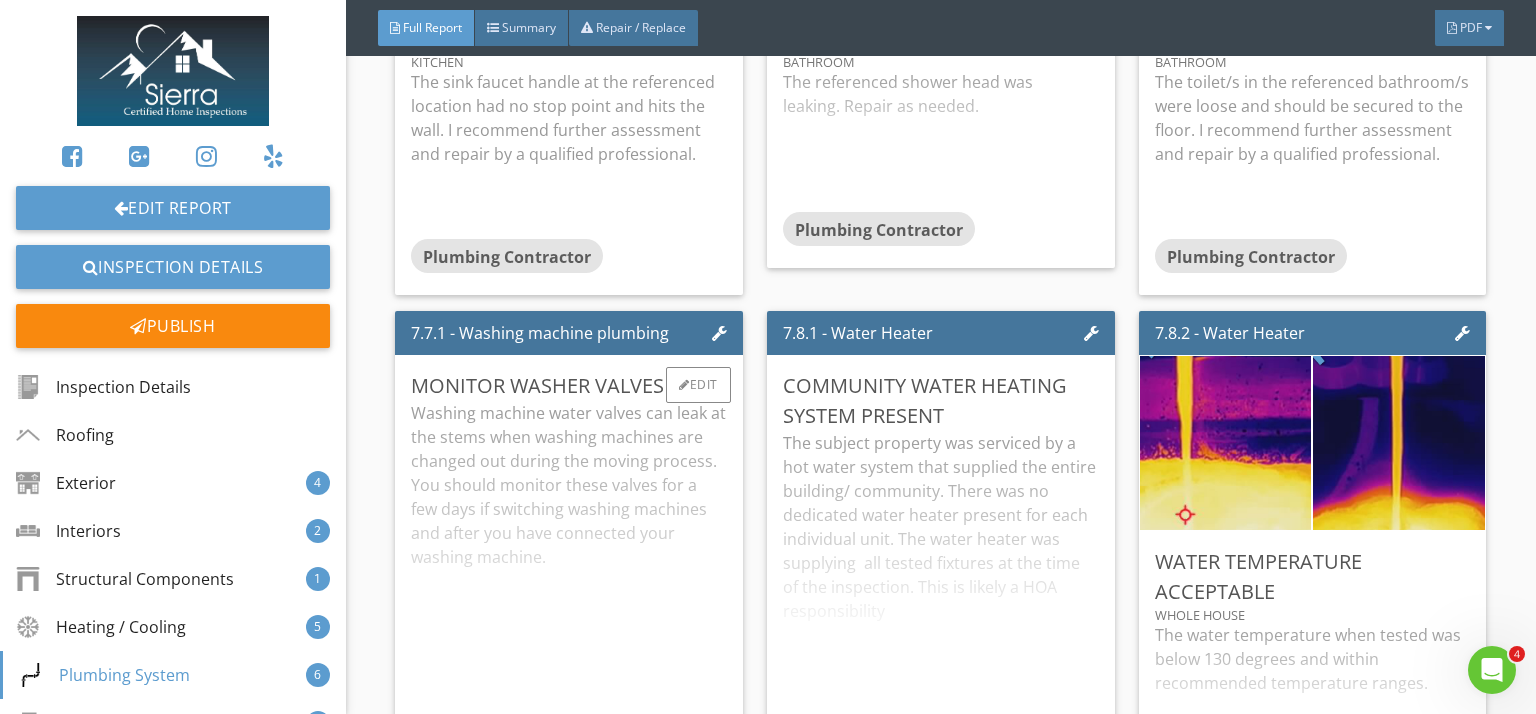 scroll, scrollTop: 13815, scrollLeft: 0, axis: vertical 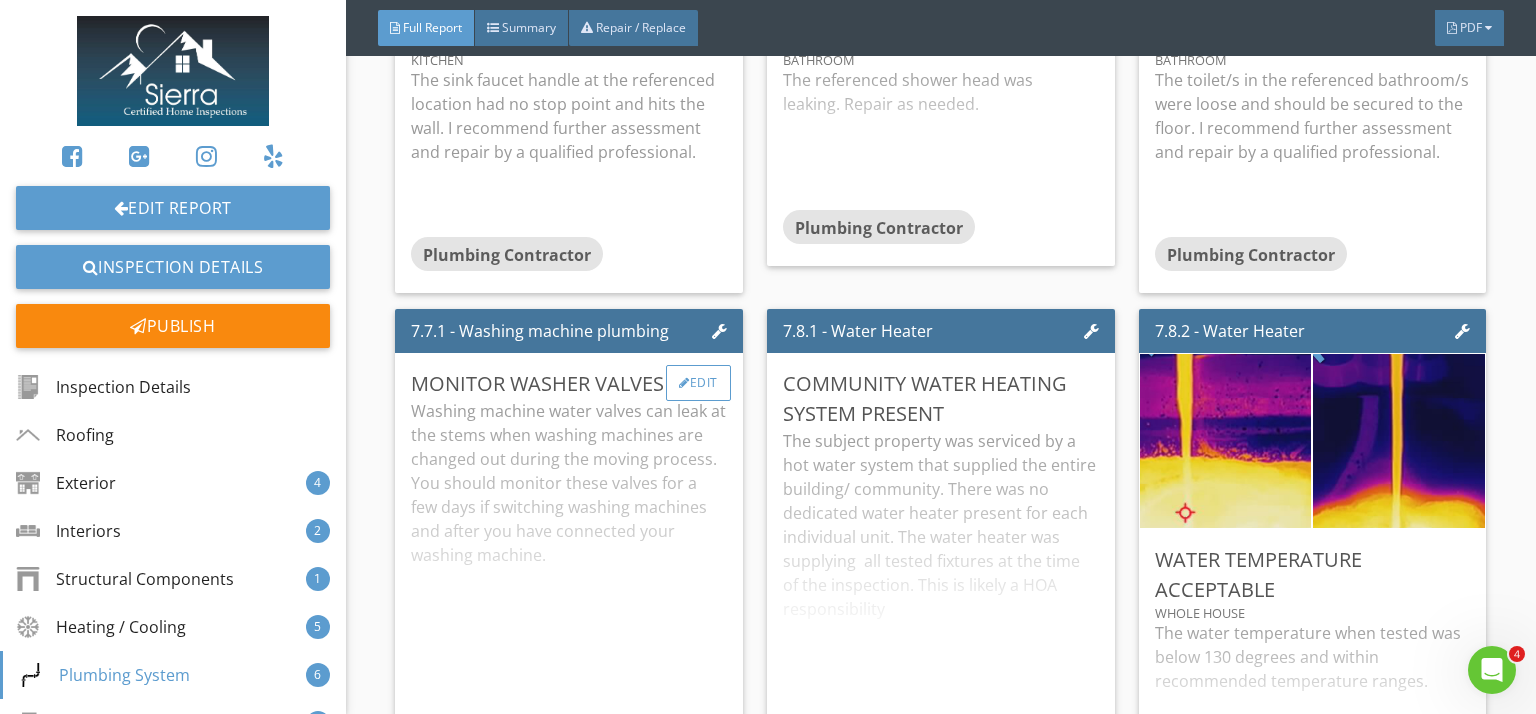click on "Edit" at bounding box center (698, 383) 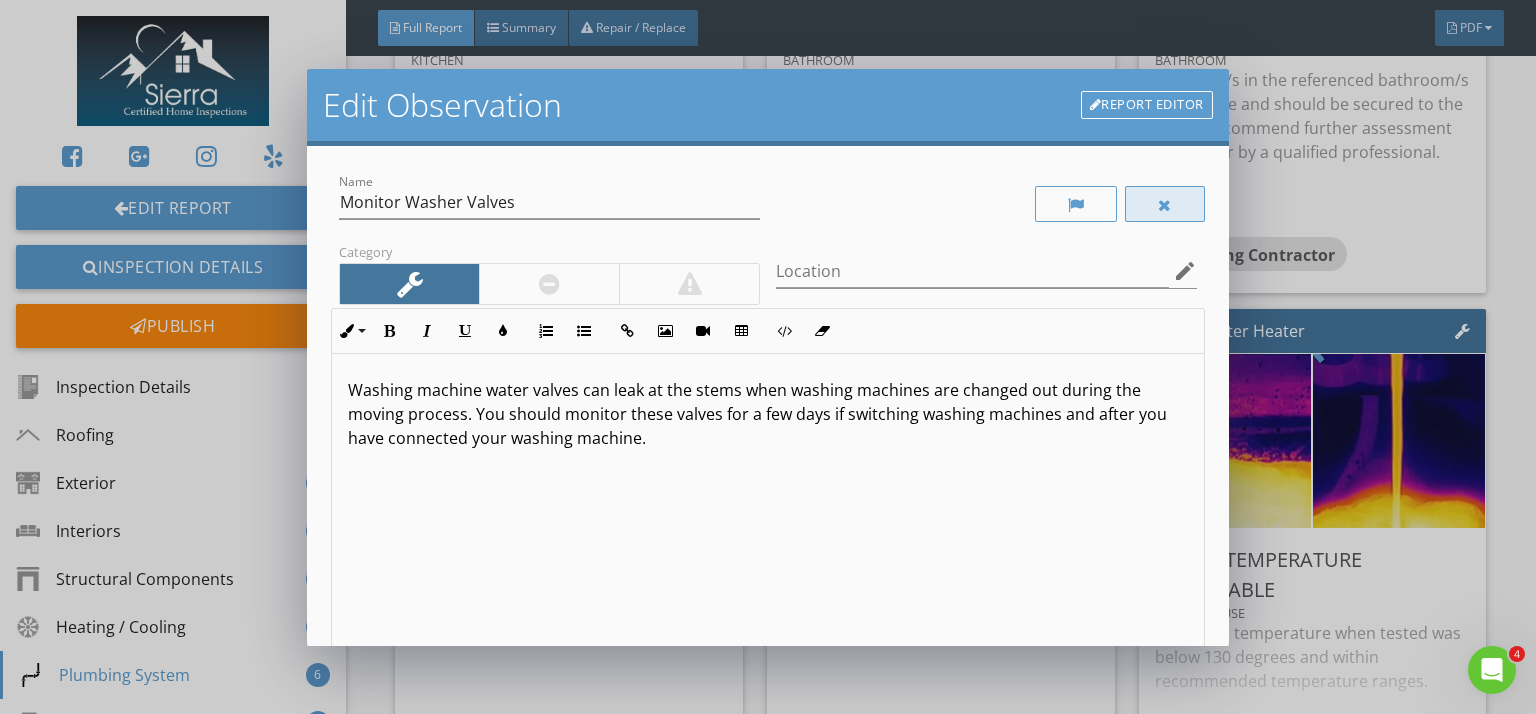 click at bounding box center [1165, 204] 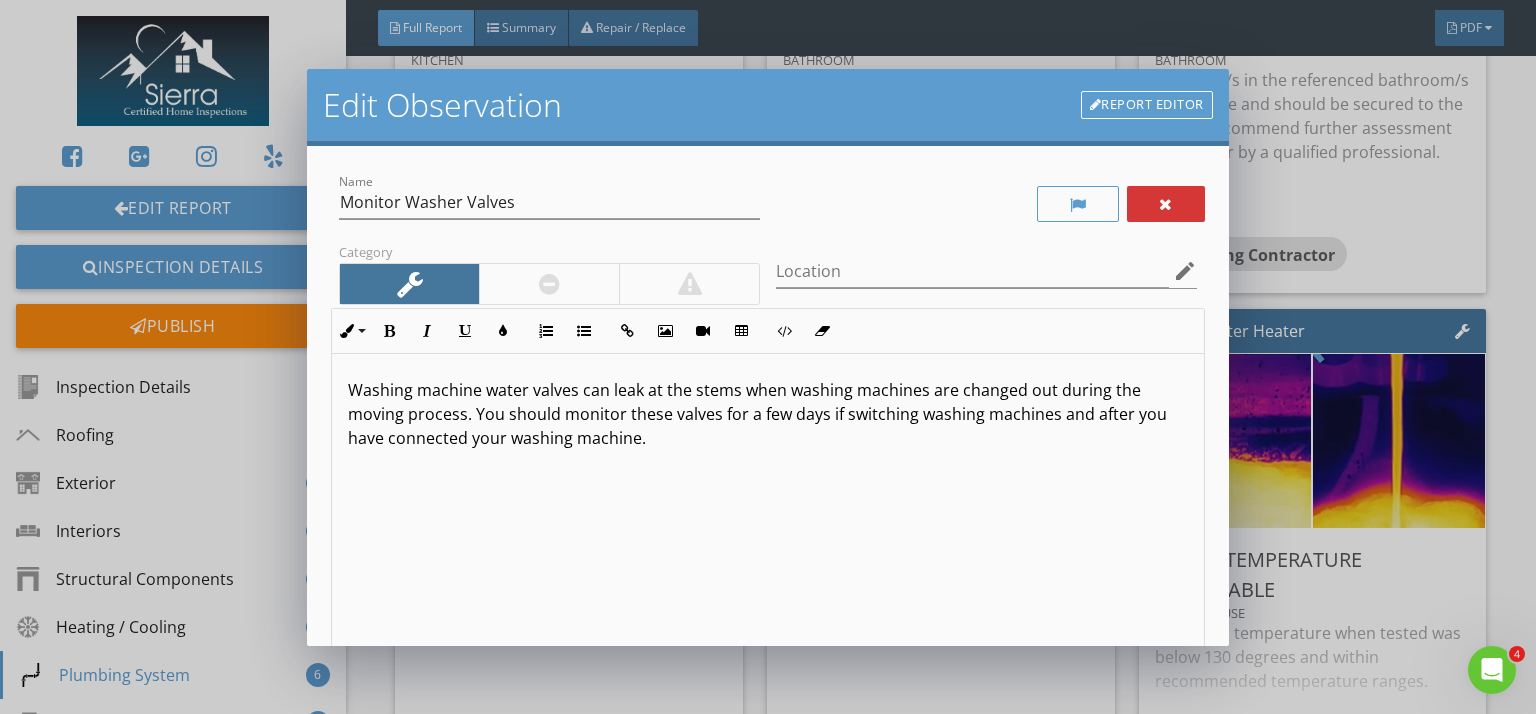 scroll, scrollTop: 0, scrollLeft: 0, axis: both 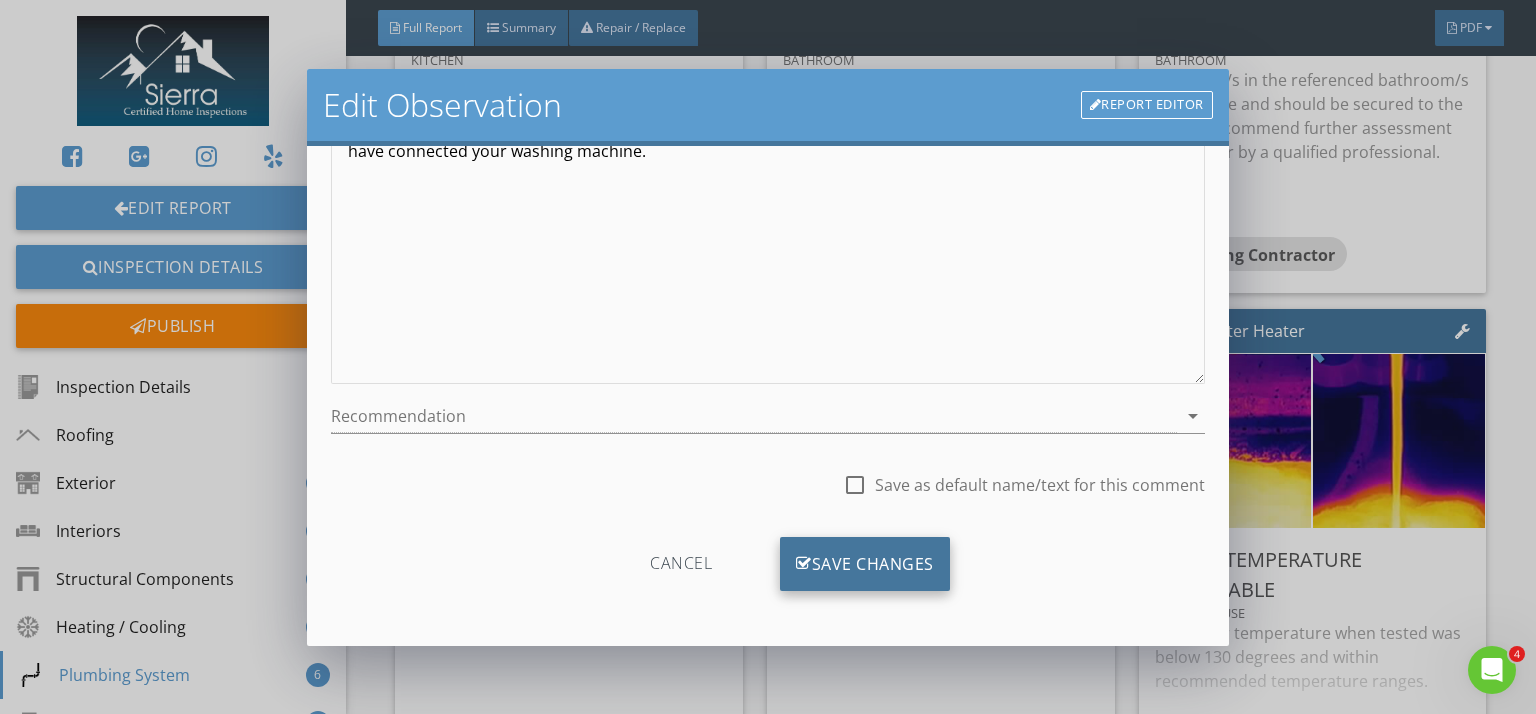 click on "Save Changes" at bounding box center (865, 564) 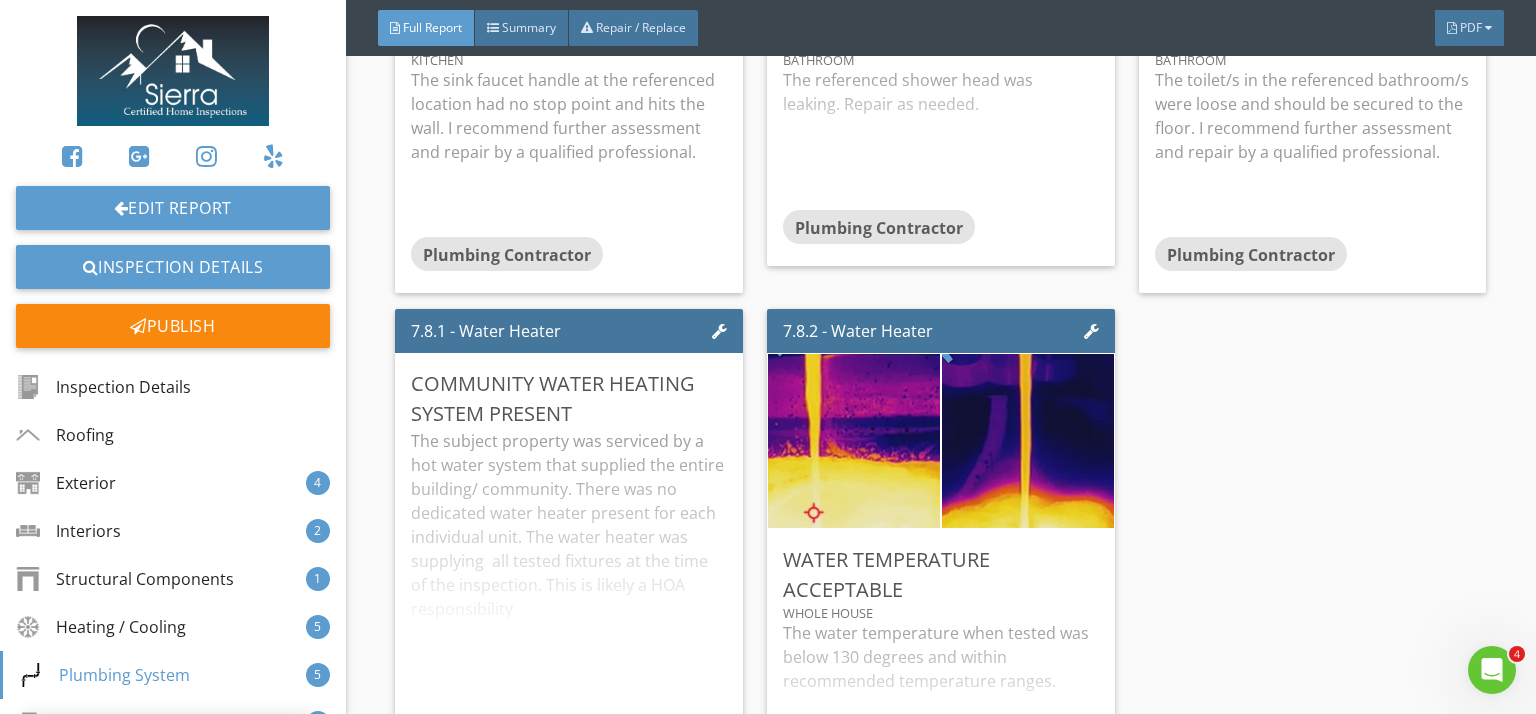 scroll, scrollTop: 50, scrollLeft: 0, axis: vertical 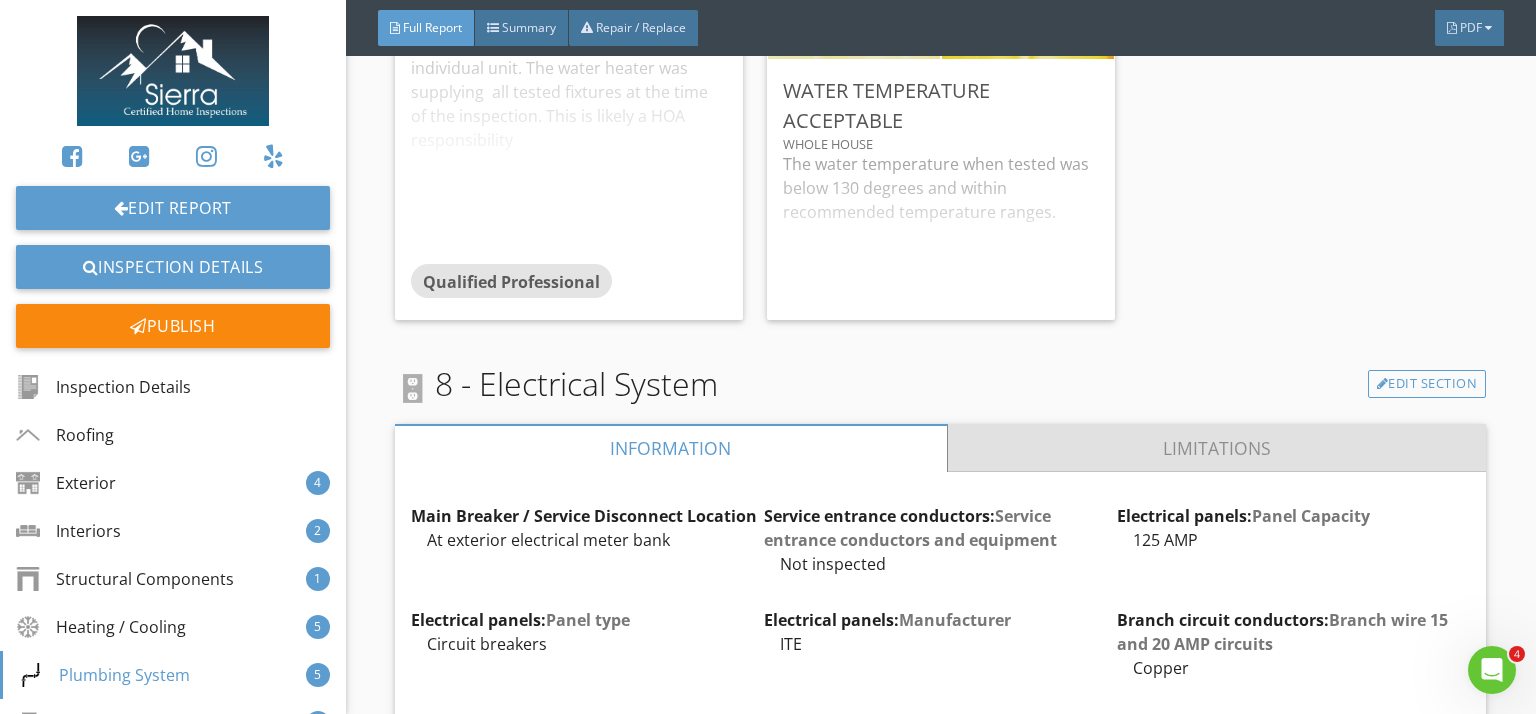 click on "Limitations" at bounding box center [1217, 448] 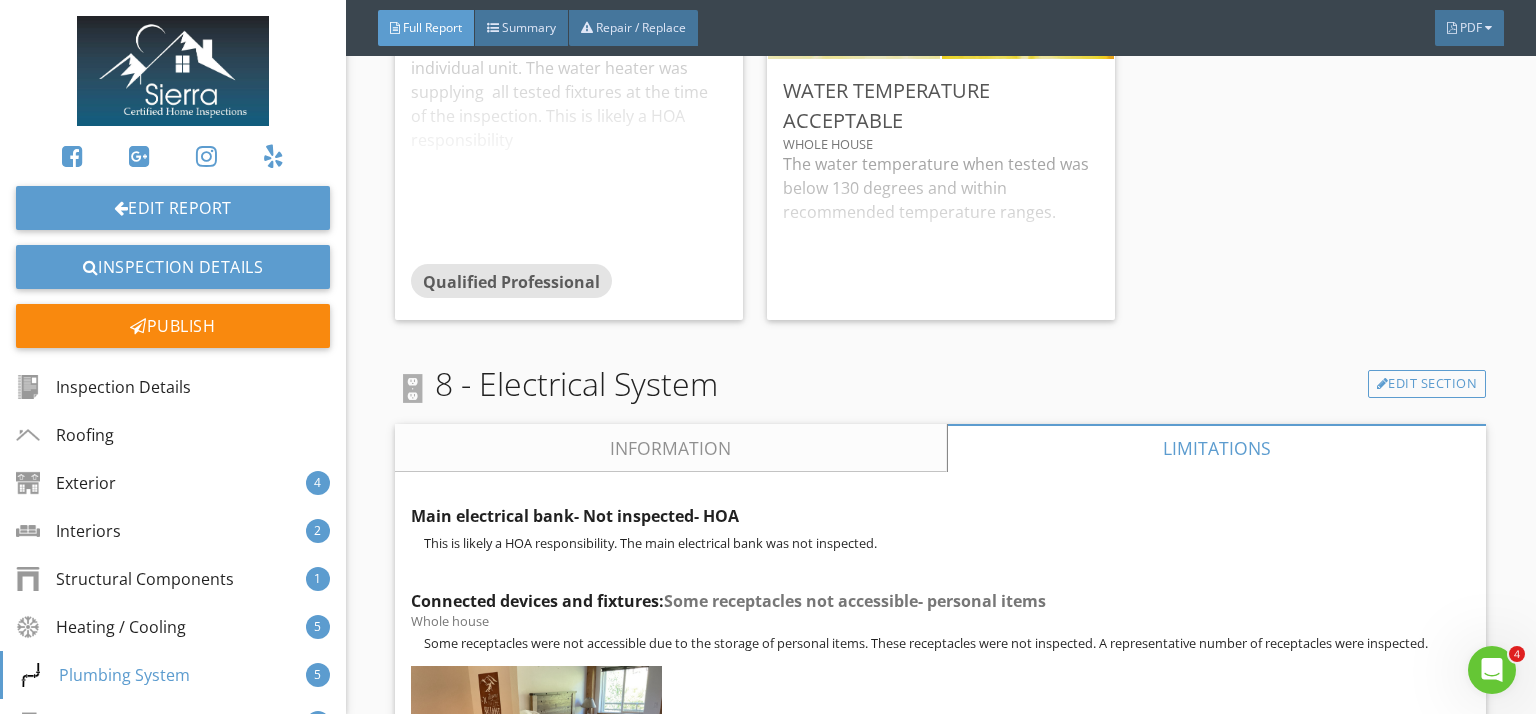 click on "Information" at bounding box center [671, 448] 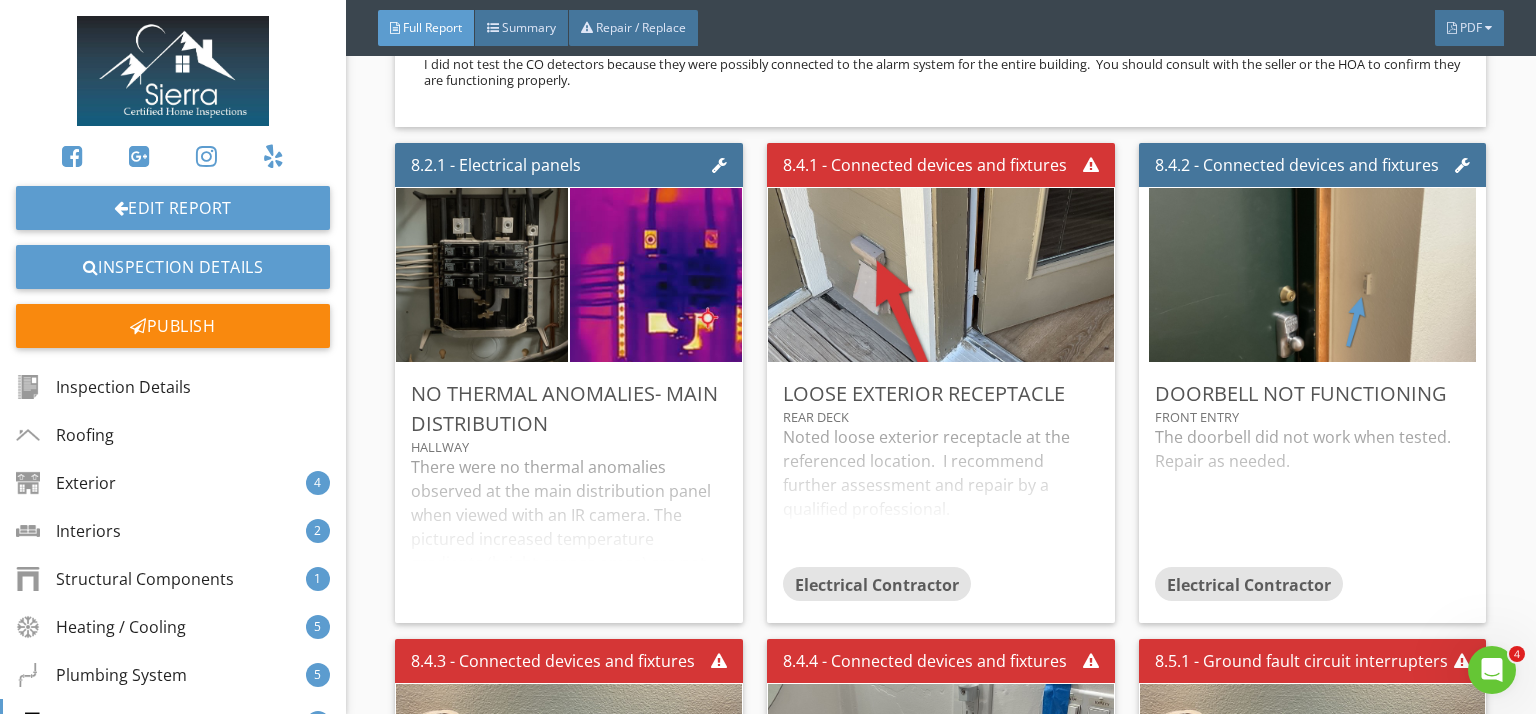 scroll, scrollTop: 15991, scrollLeft: 0, axis: vertical 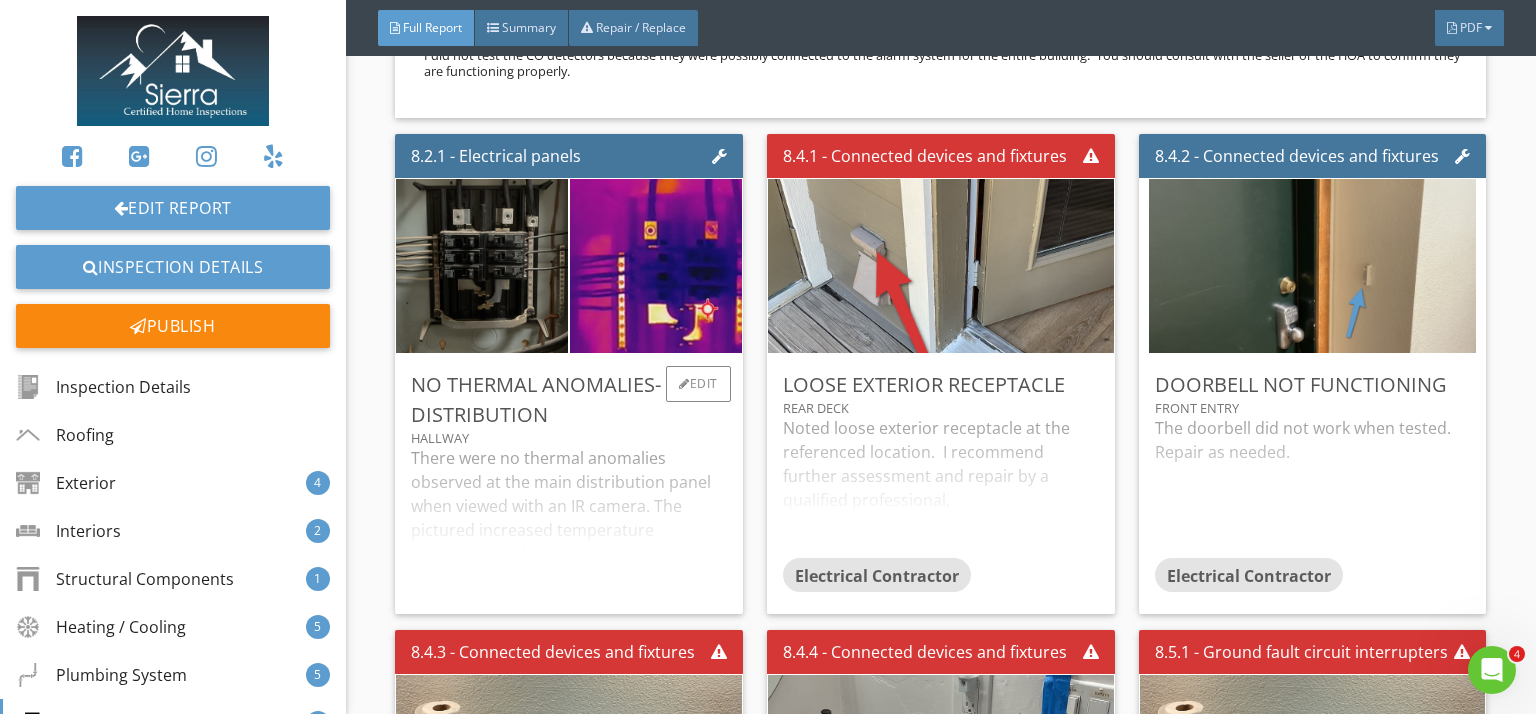 click on "There were no thermal anomalies observed at the main distribution panel when viewed with an IR camera. The pictured increased temperature gradients (bright orange areas) are not abnormal." at bounding box center [569, 522] 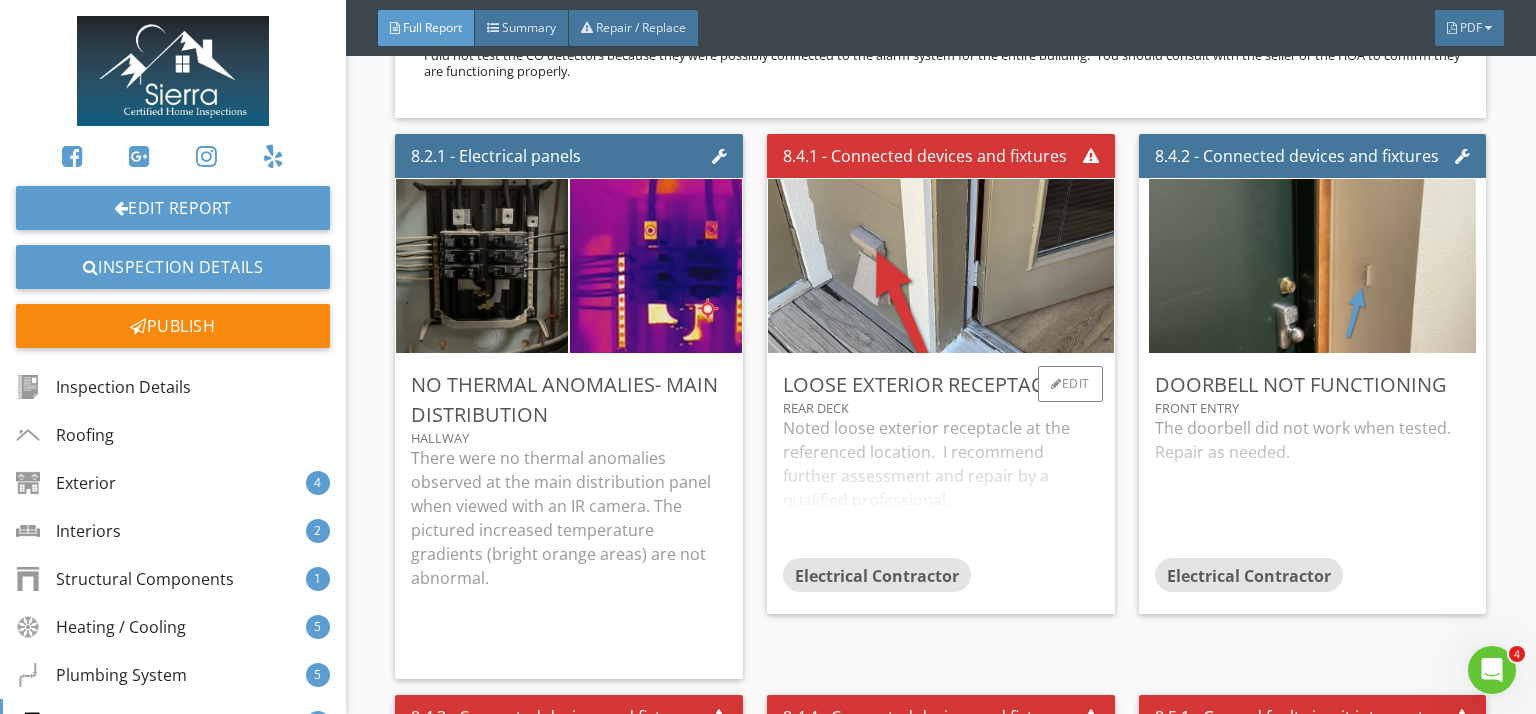 click on "Noted loose exterior receptacle at the referenced location.  I recommend further assessment and repair by a qualified professional." at bounding box center [941, 487] 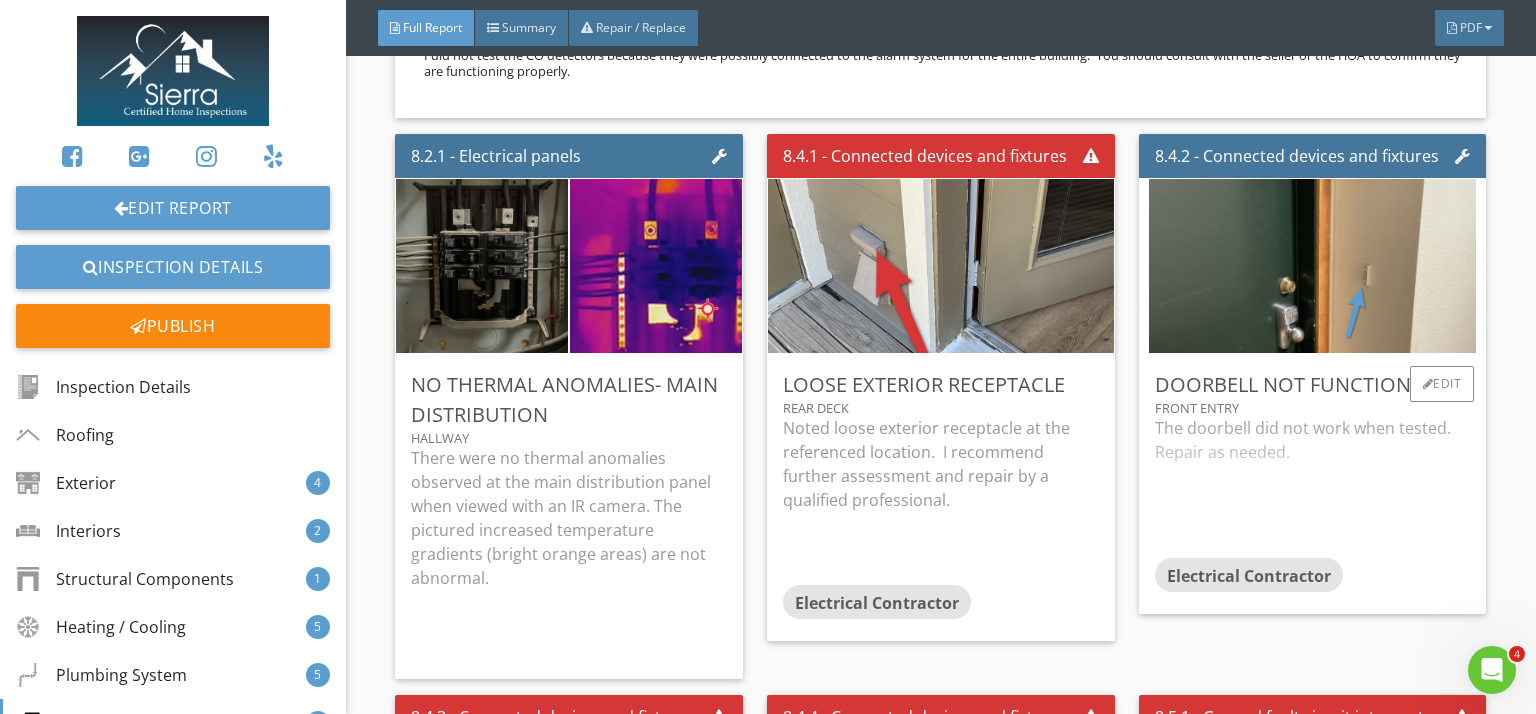 click on "The doorbell did not work when tested. Repair as needed." at bounding box center (1313, 487) 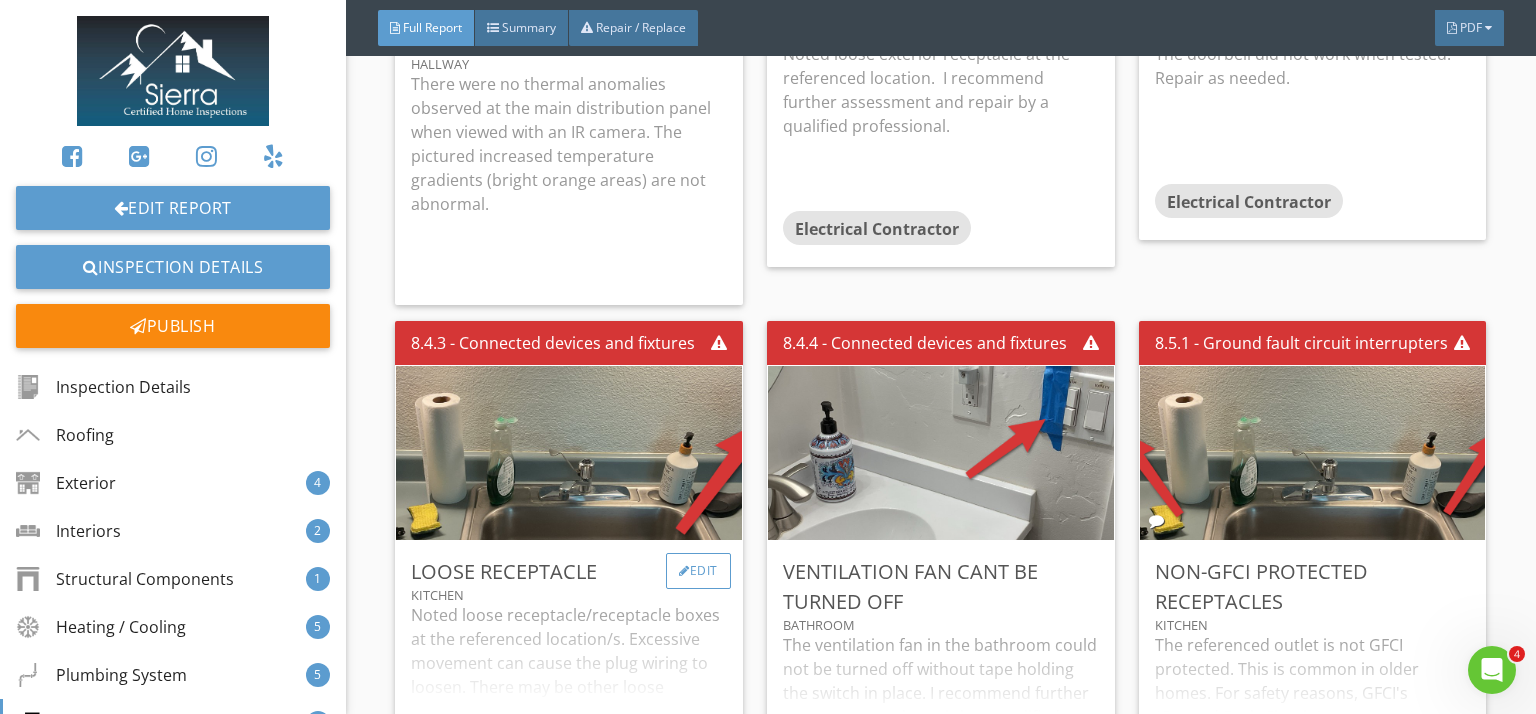 scroll, scrollTop: 16367, scrollLeft: 0, axis: vertical 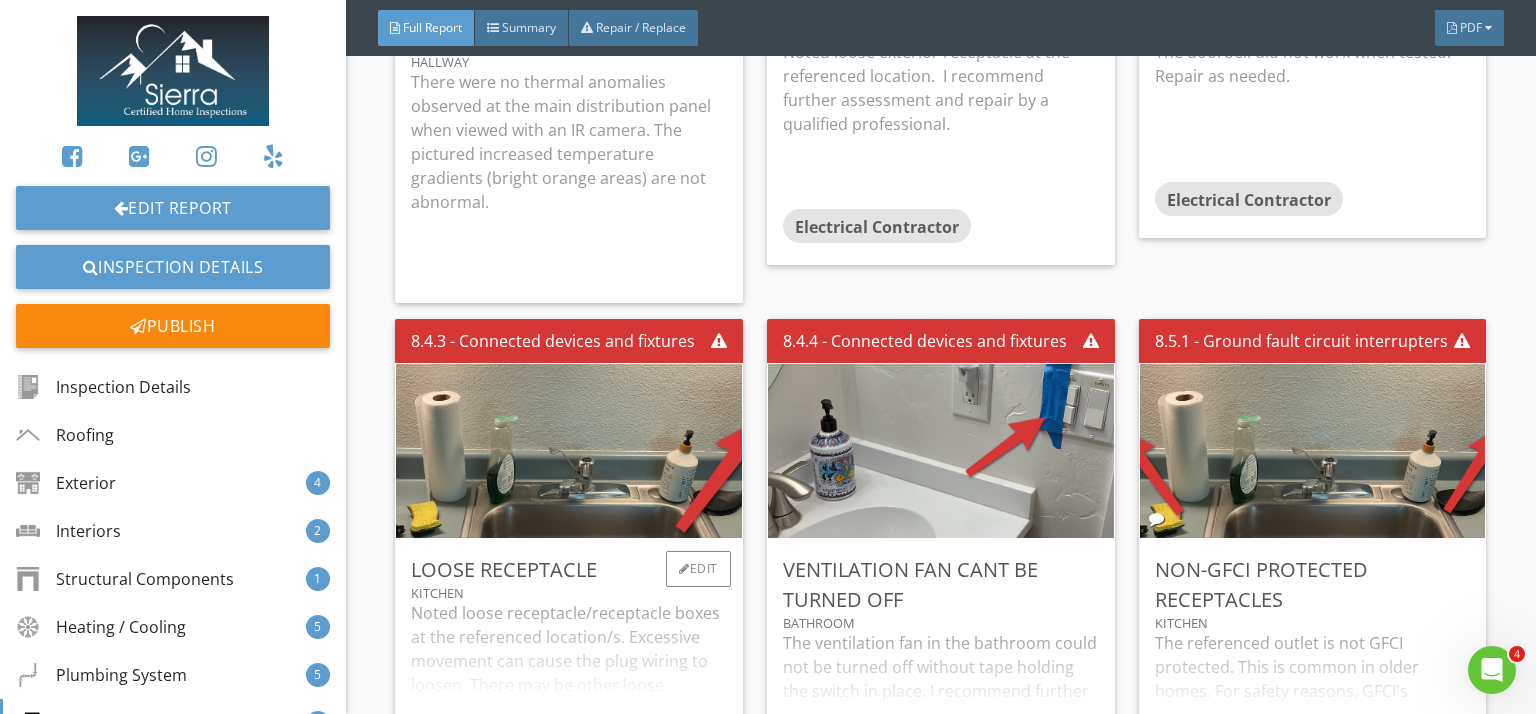 click on "Noted loose receptacle/receptacle boxes at the referenced location/s. Excessive movement can cause the plug wiring to loosen. There may be other loose receptacles that were not accessible at the time of the inspection. I recommend further assessment and repair by a qualified professional." at bounding box center [569, 672] 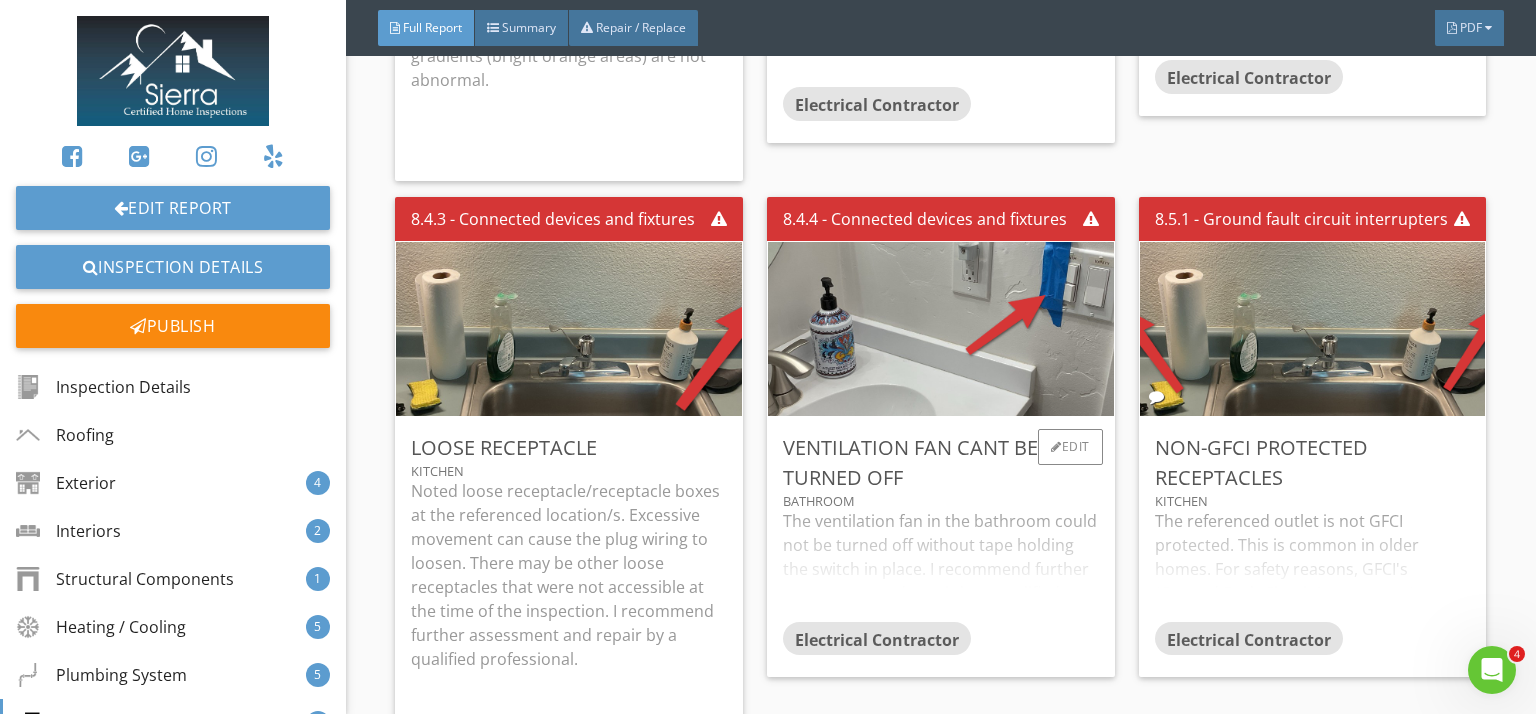 scroll, scrollTop: 16496, scrollLeft: 0, axis: vertical 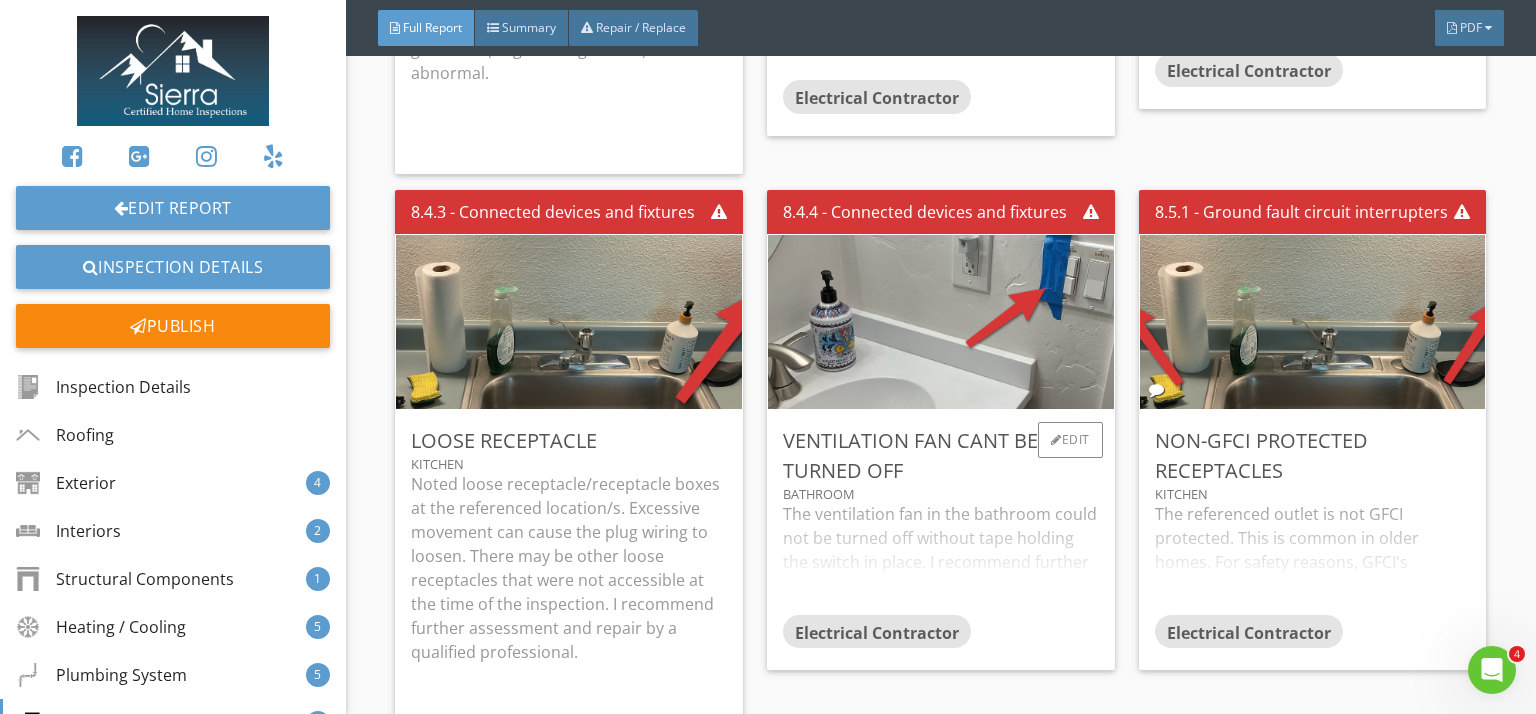 click on "The ventilation fan in the bathroom could not be turned off without tape holding the switch in place. I recommend further assessment and repair by a qualified professional." at bounding box center [941, 558] 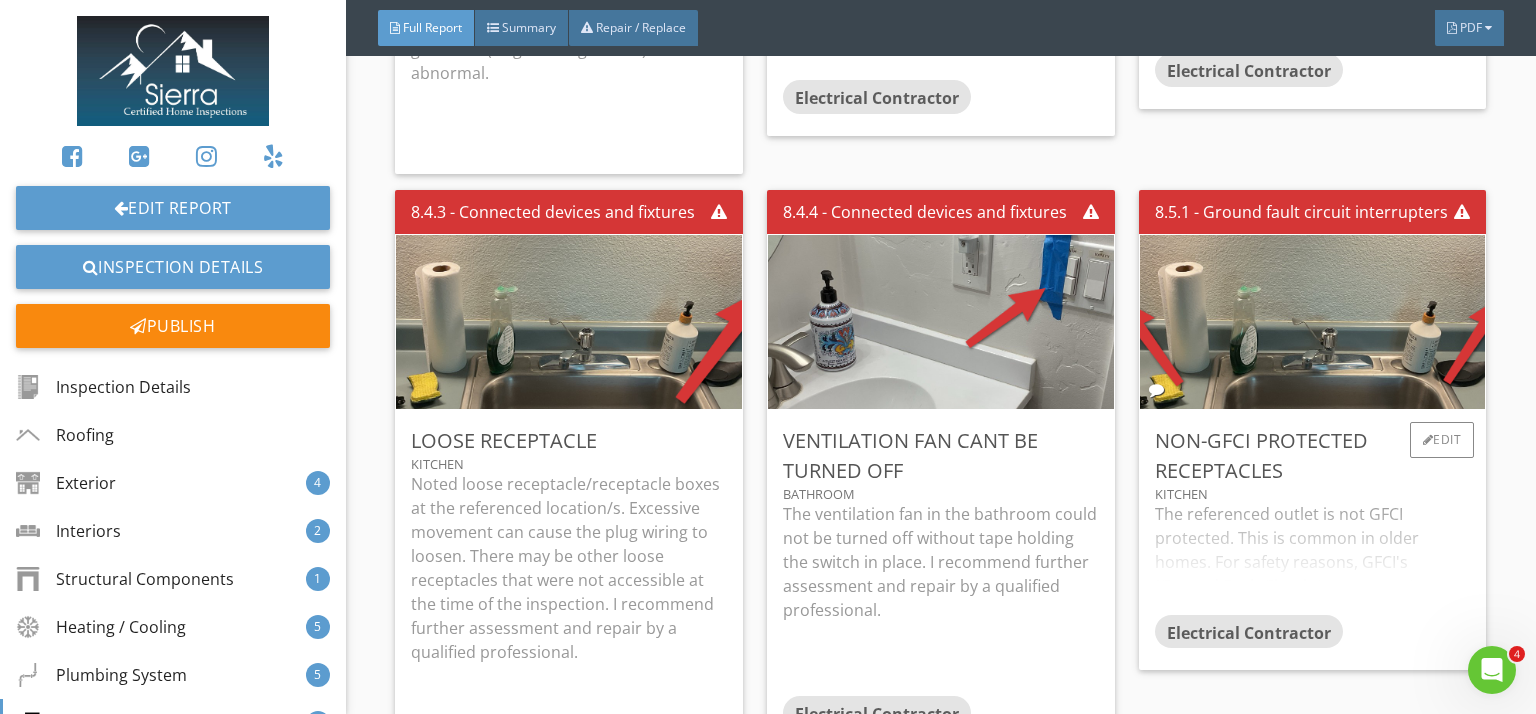 click on "The referenced outlet is not GFCI protected. This is common in older homes. For safety reasons, GFCI's (Ground Fault Circuit Interrupters) are recommended for bathroom outlets, kitchen outlets, laundry rooms (very common), outdoor and rooftop outlets, in unfinished basements, garages, crawl spaces and where water is in use. I recommend installing GFCI Receptacles at these locations. I recommend further assessment and repair by a qualified professional." at bounding box center [1313, 558] 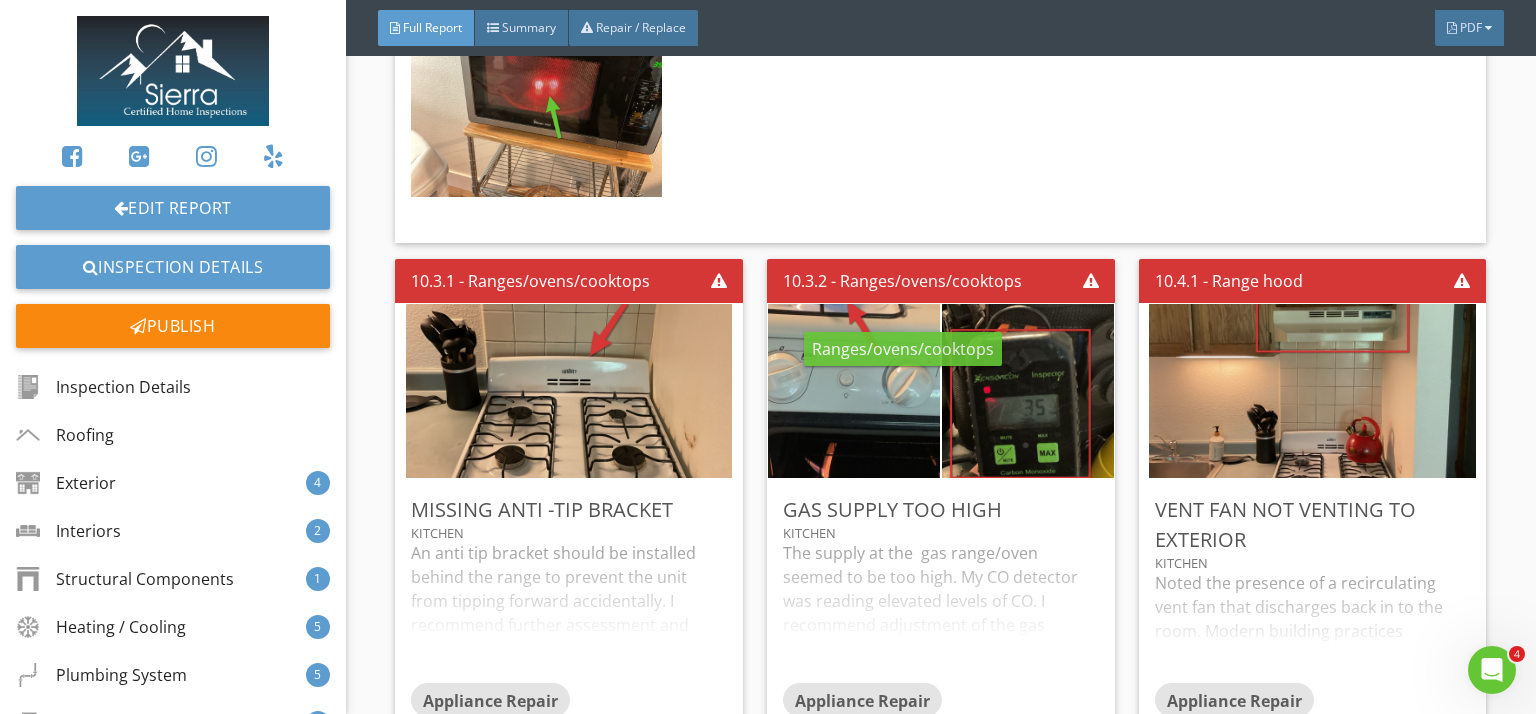 scroll, scrollTop: 19822, scrollLeft: 0, axis: vertical 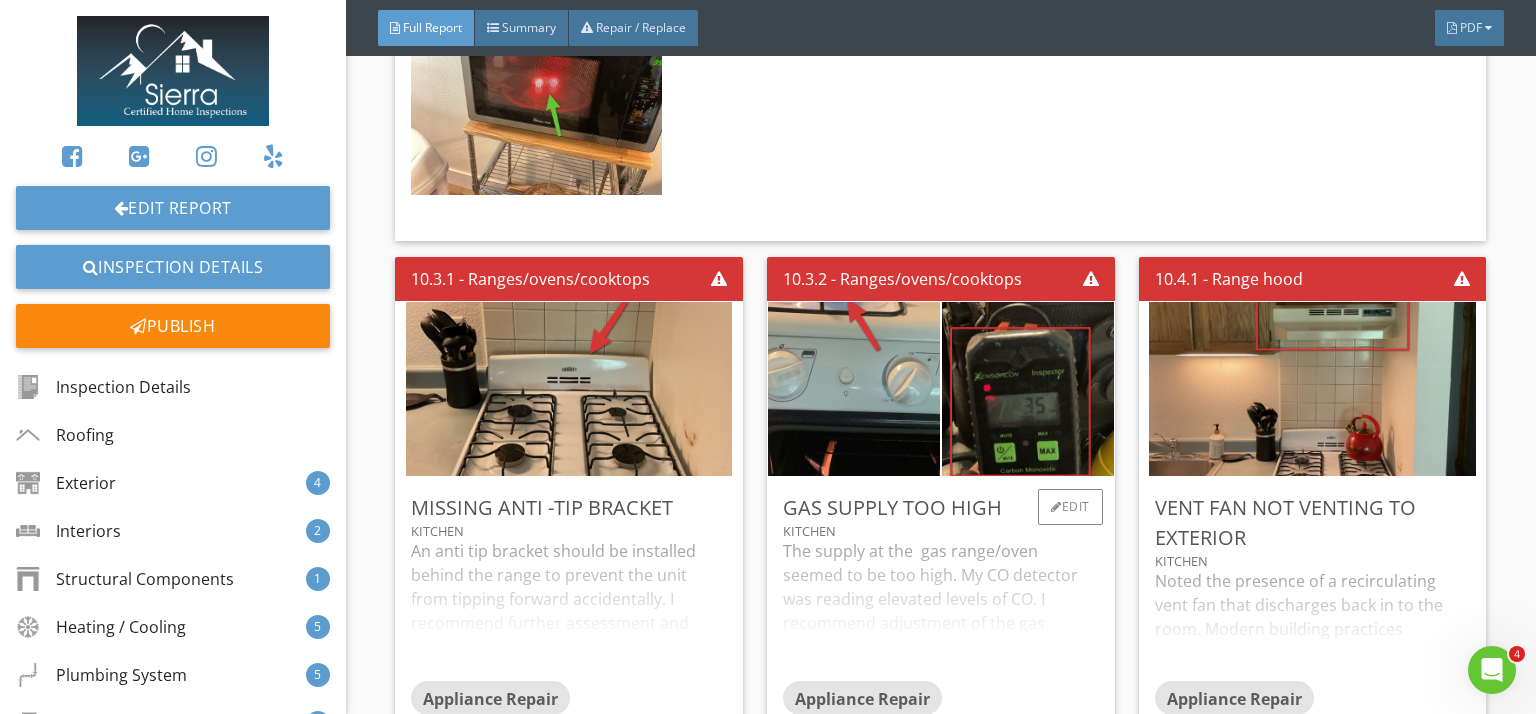 click on "The supply at the  gas range/oven seemed to be too high. My CO detector was reading elevated levels of CO. I recommend adjustment of the gas supply. I recommend further assessment and repair by a qualified professional." at bounding box center [941, 610] 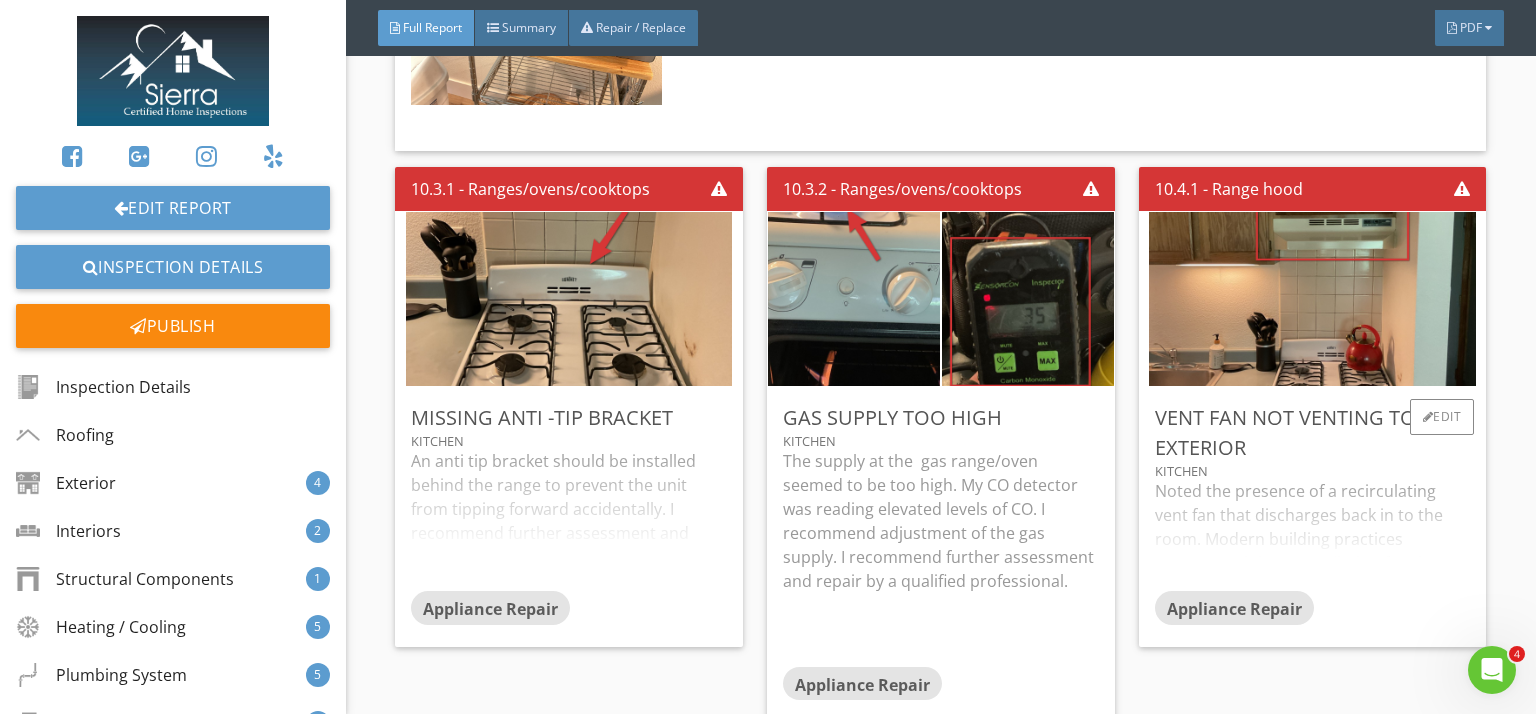scroll, scrollTop: 19932, scrollLeft: 0, axis: vertical 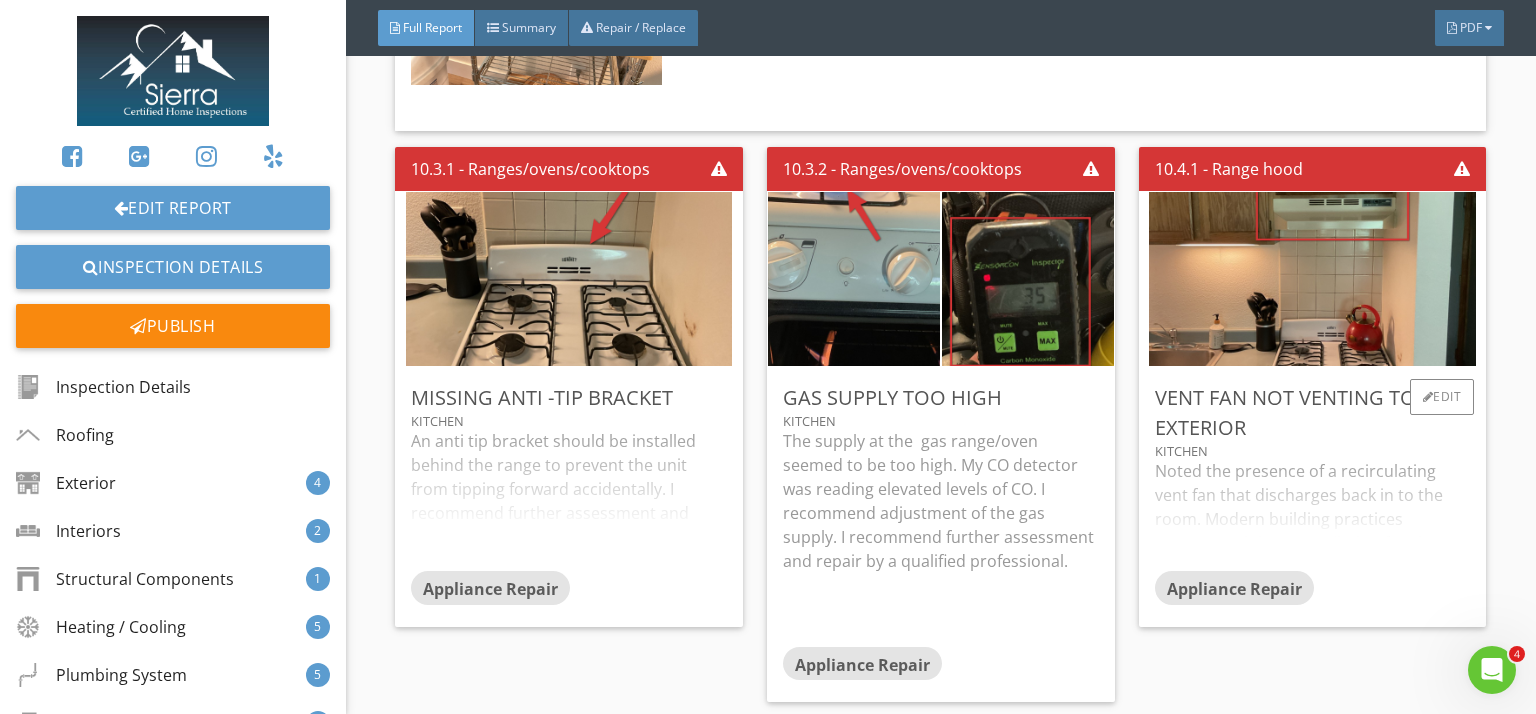 click on "Noted the presence of a recirculating vent fan that discharges back in to the room. Modern building practices recommend that a ventilation fan that vents to the exterior of the home be in place when a gas range is present. Listed and labeled ductless hoods may be allowed, if and when installed in accordance to specific manufacturer's specifications. I recommend further assessment and repair by a qualified professional." at bounding box center [1313, 515] 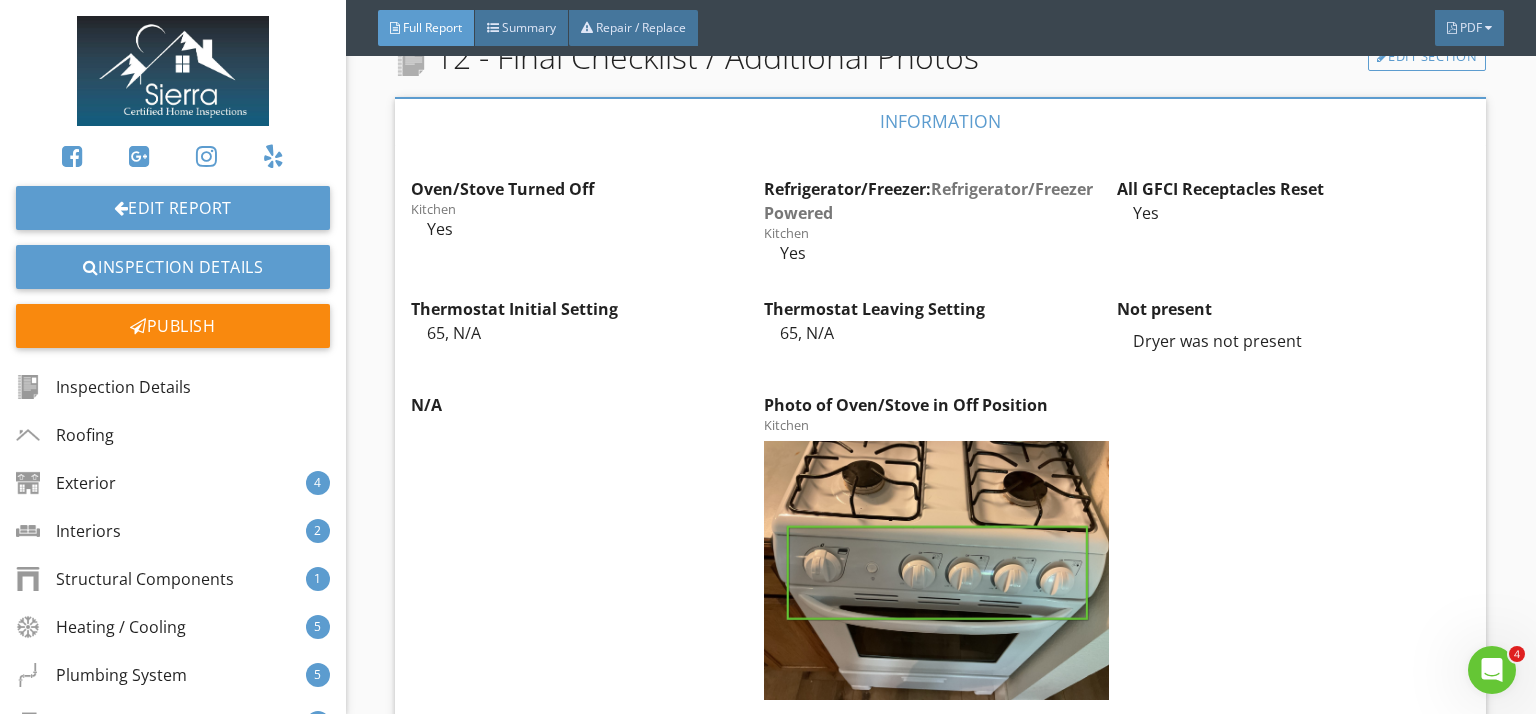 scroll, scrollTop: 22143, scrollLeft: 0, axis: vertical 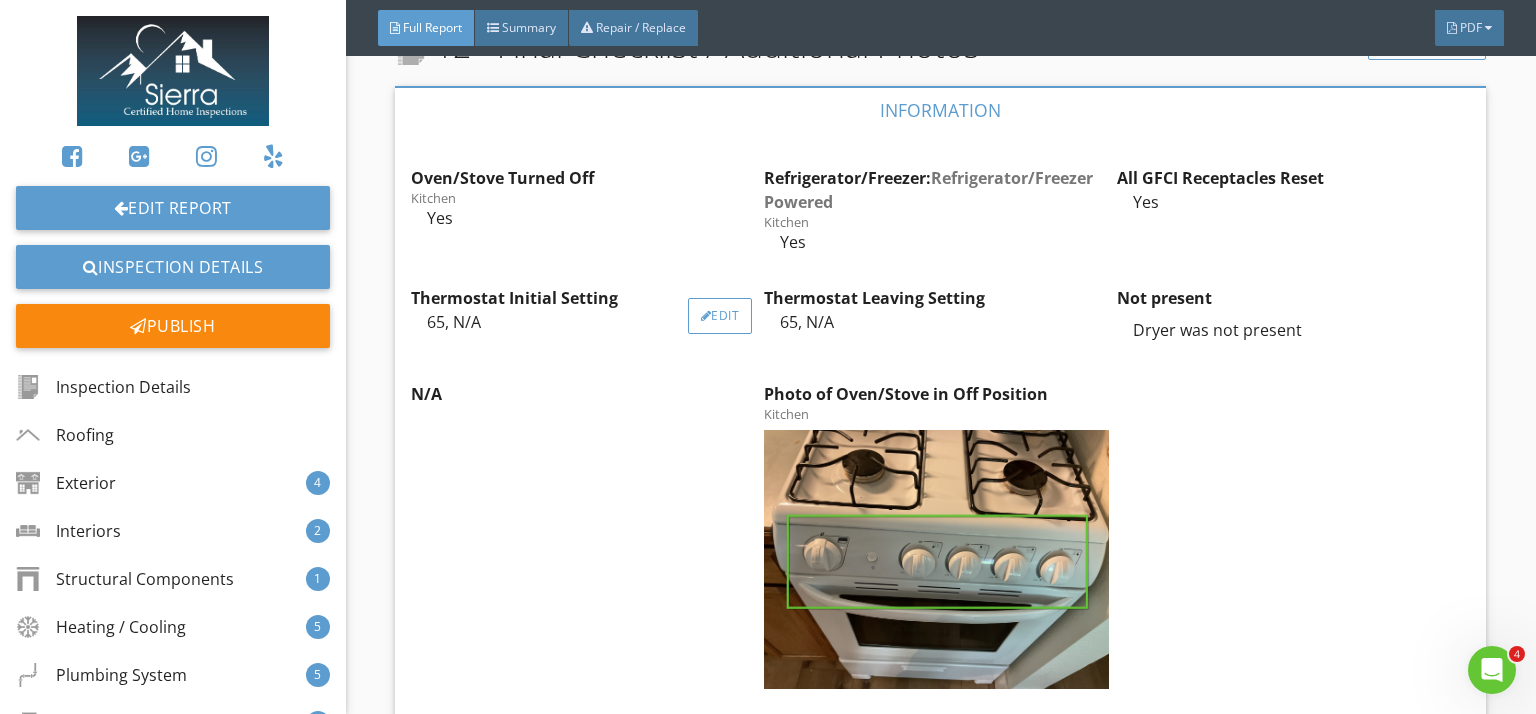 click on "Edit" at bounding box center (720, 316) 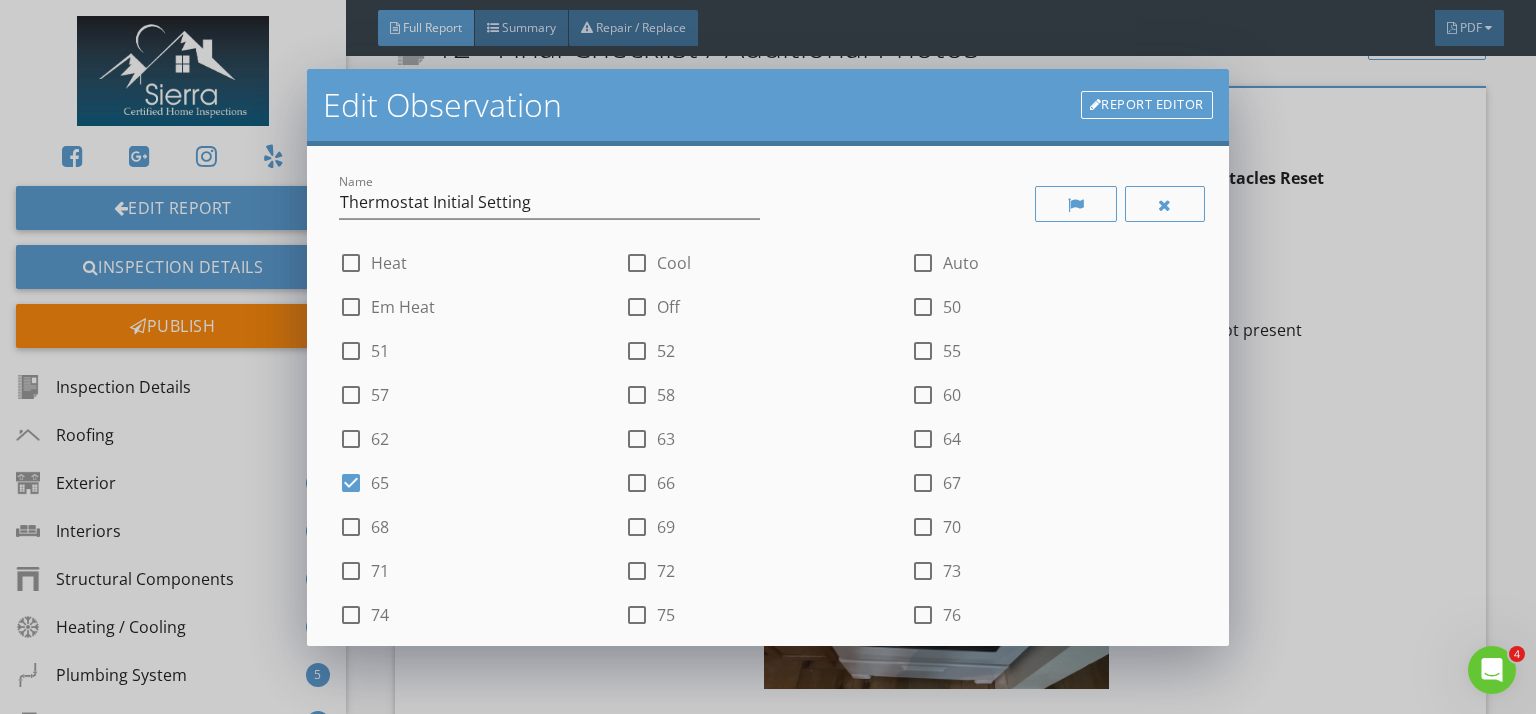 click at bounding box center (351, 483) 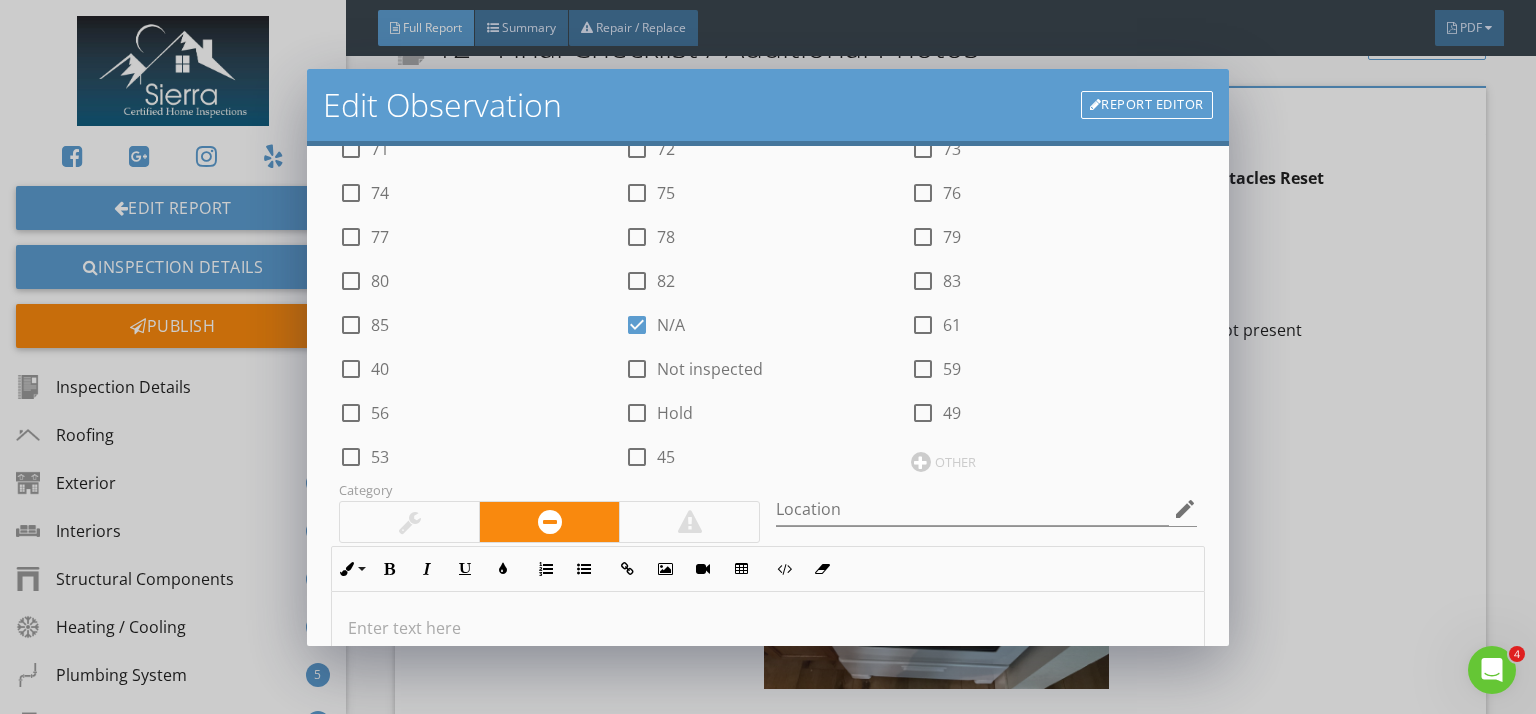 scroll, scrollTop: 580, scrollLeft: 0, axis: vertical 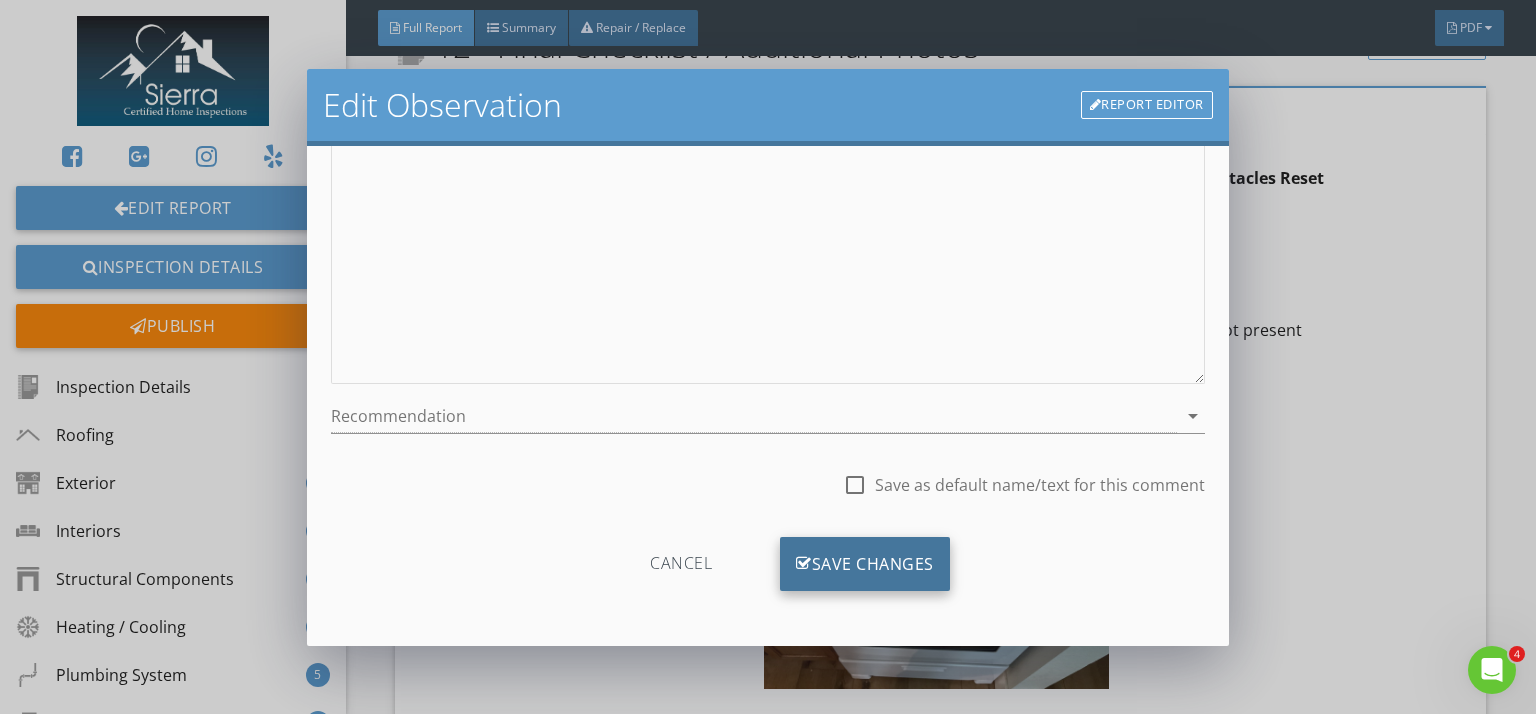click on "Save Changes" at bounding box center [865, 564] 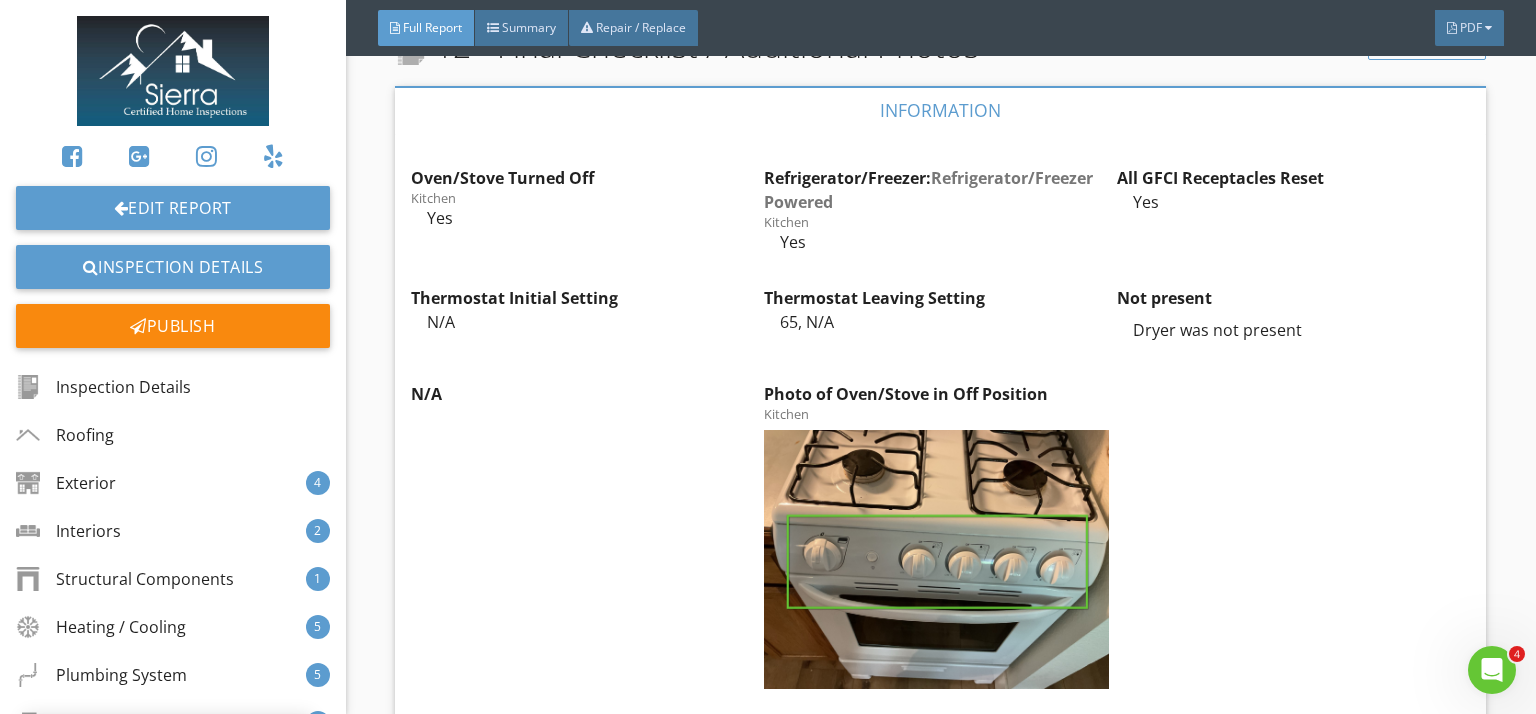 scroll, scrollTop: 710, scrollLeft: 0, axis: vertical 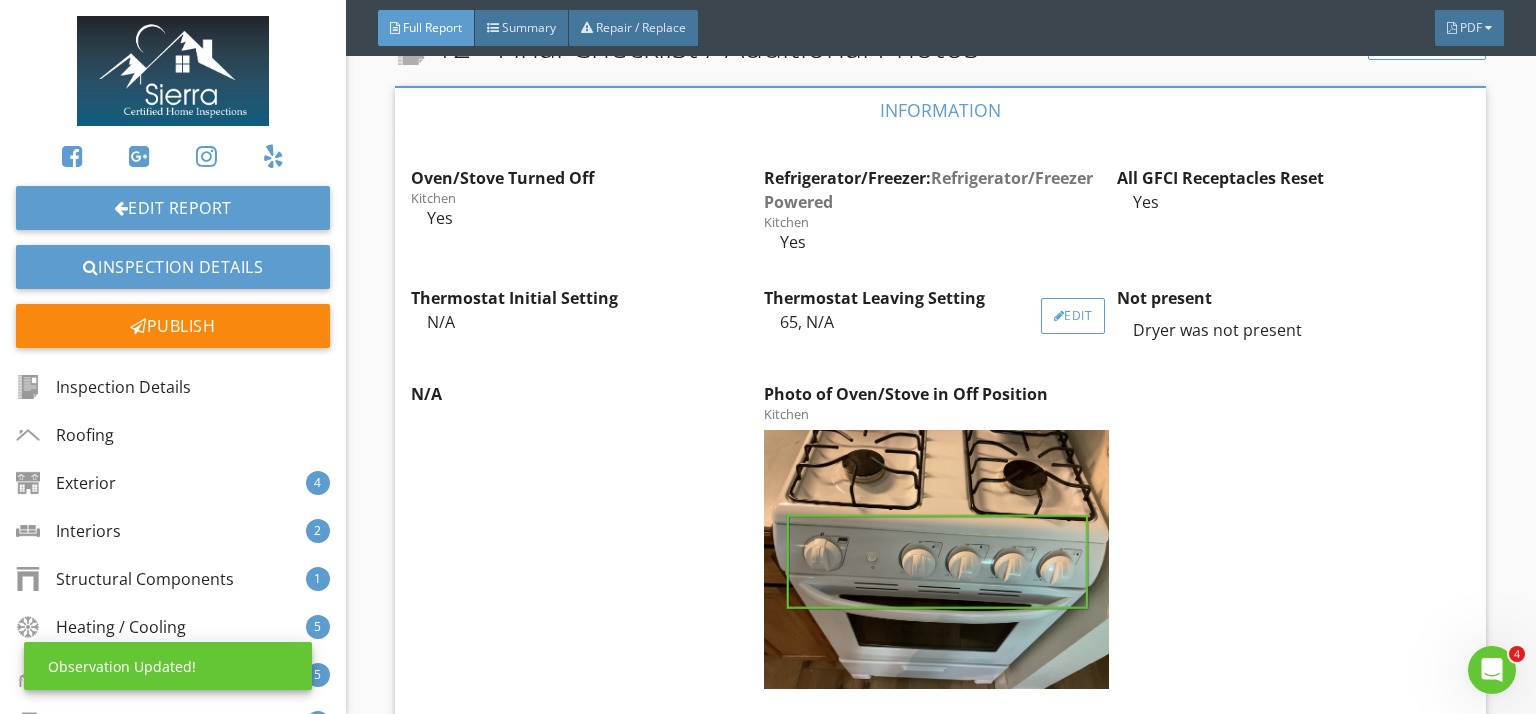 click on "Edit" at bounding box center [1073, 316] 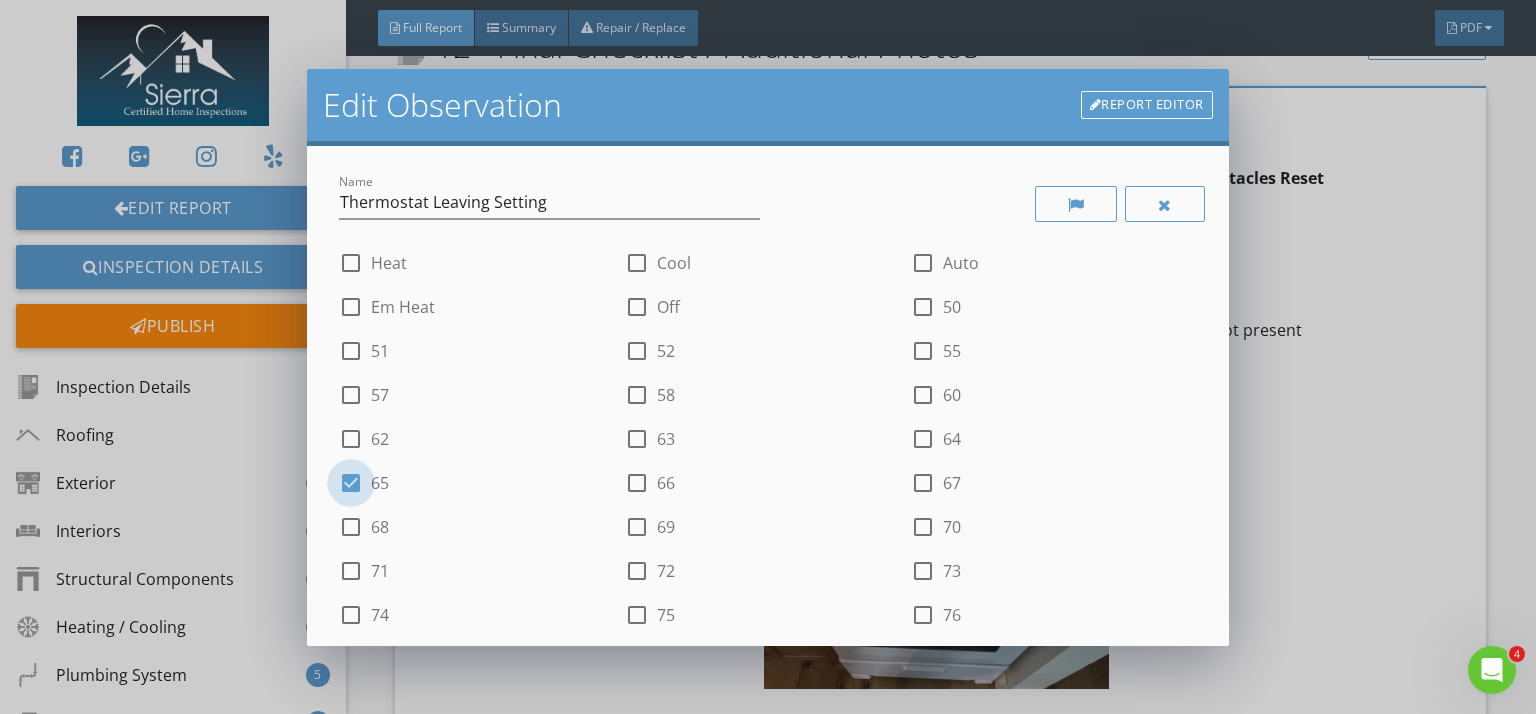 click at bounding box center [351, 483] 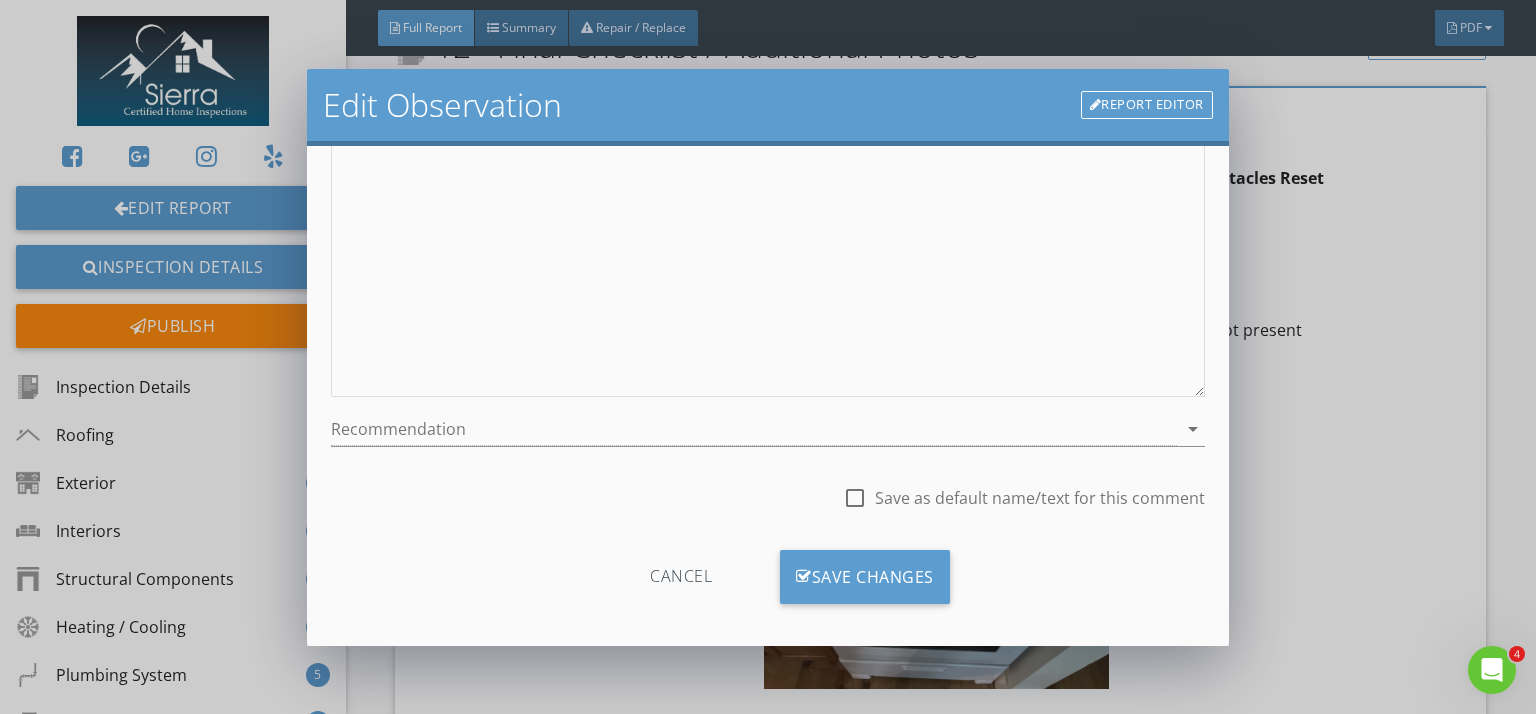 scroll, scrollTop: 987, scrollLeft: 0, axis: vertical 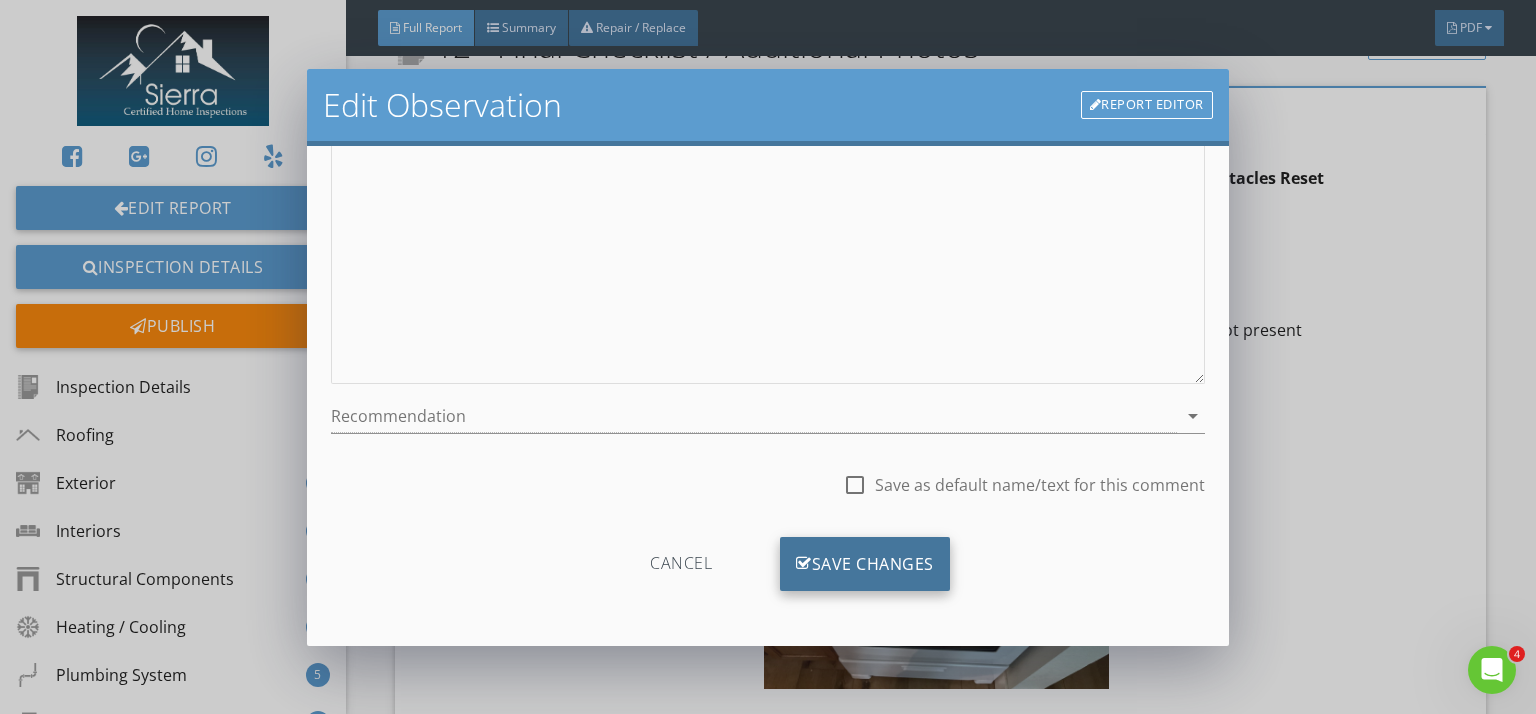 click on "Save Changes" at bounding box center [865, 564] 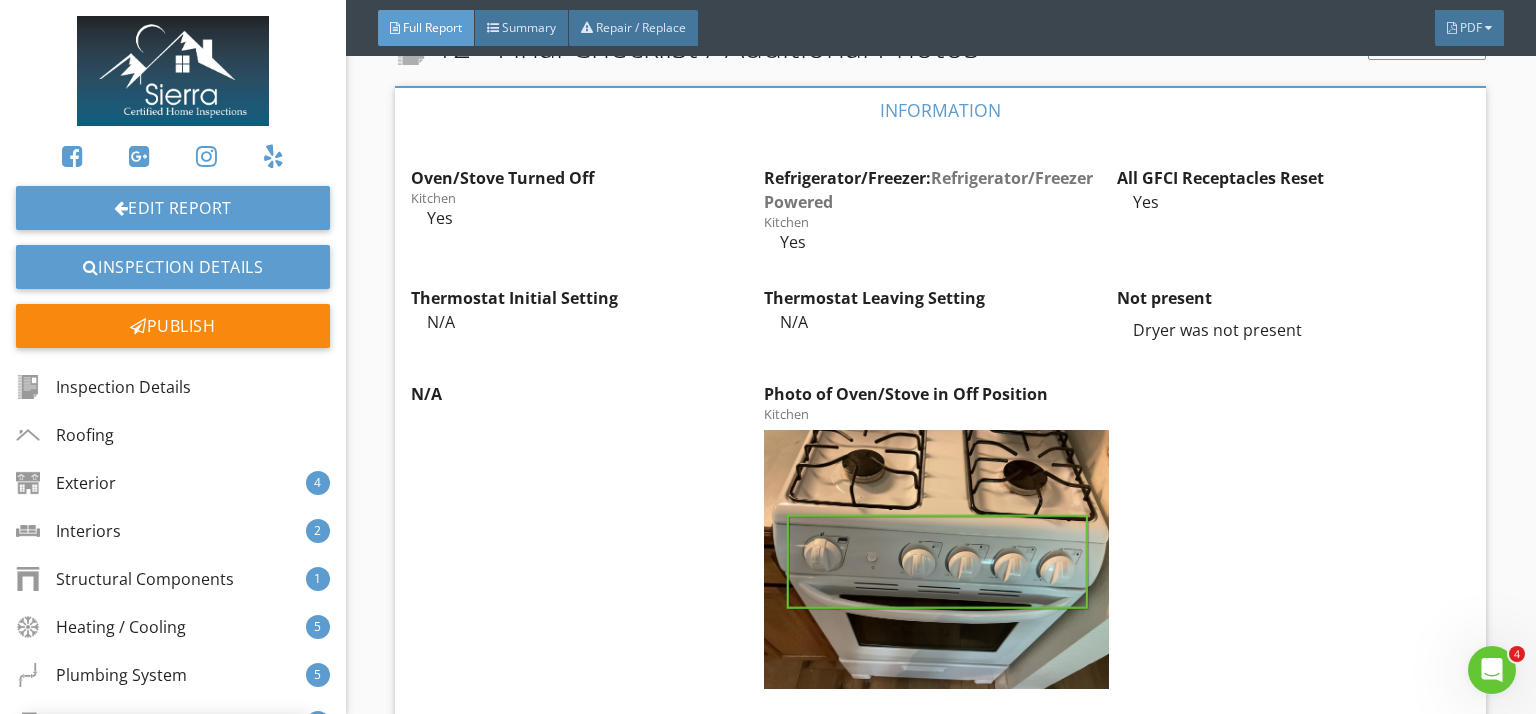 scroll, scrollTop: 750, scrollLeft: 0, axis: vertical 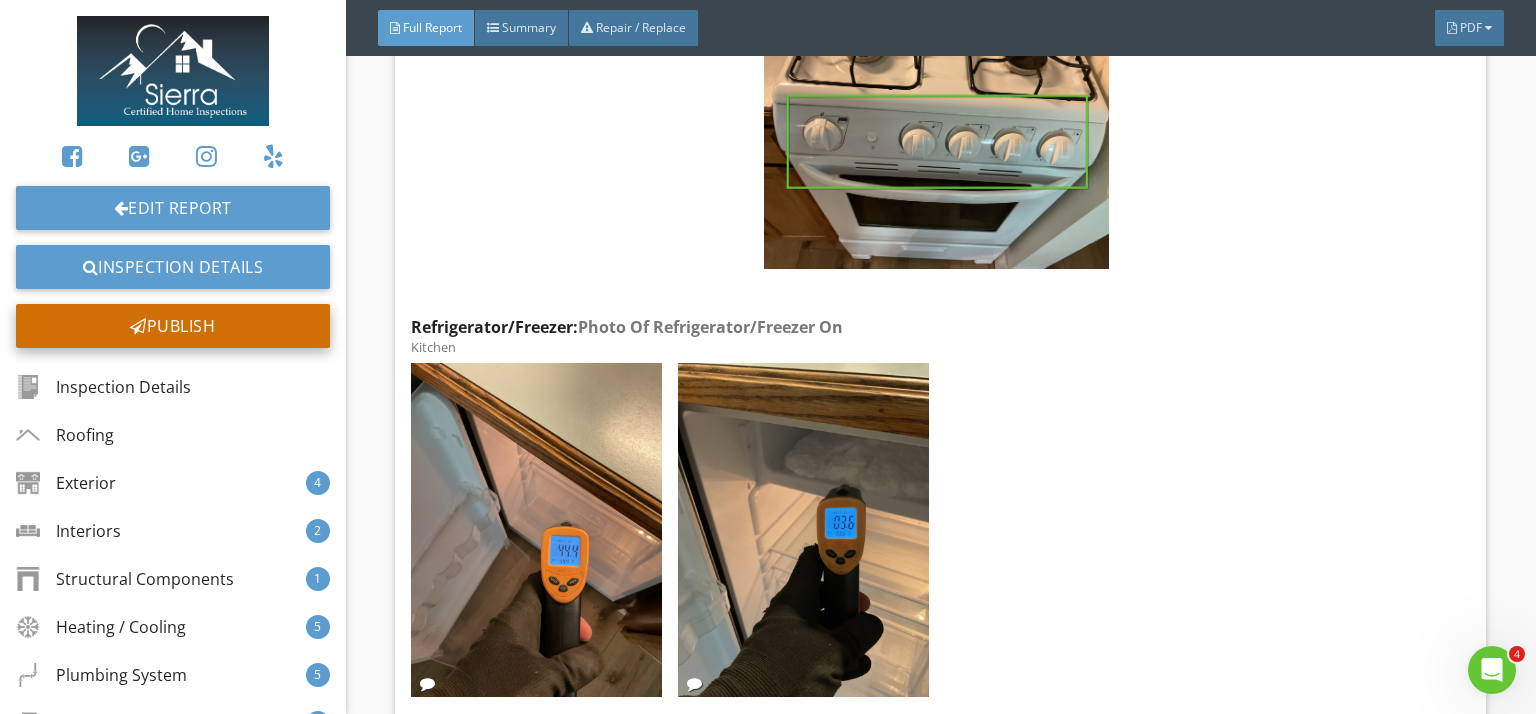 click on "Publish" at bounding box center [173, 326] 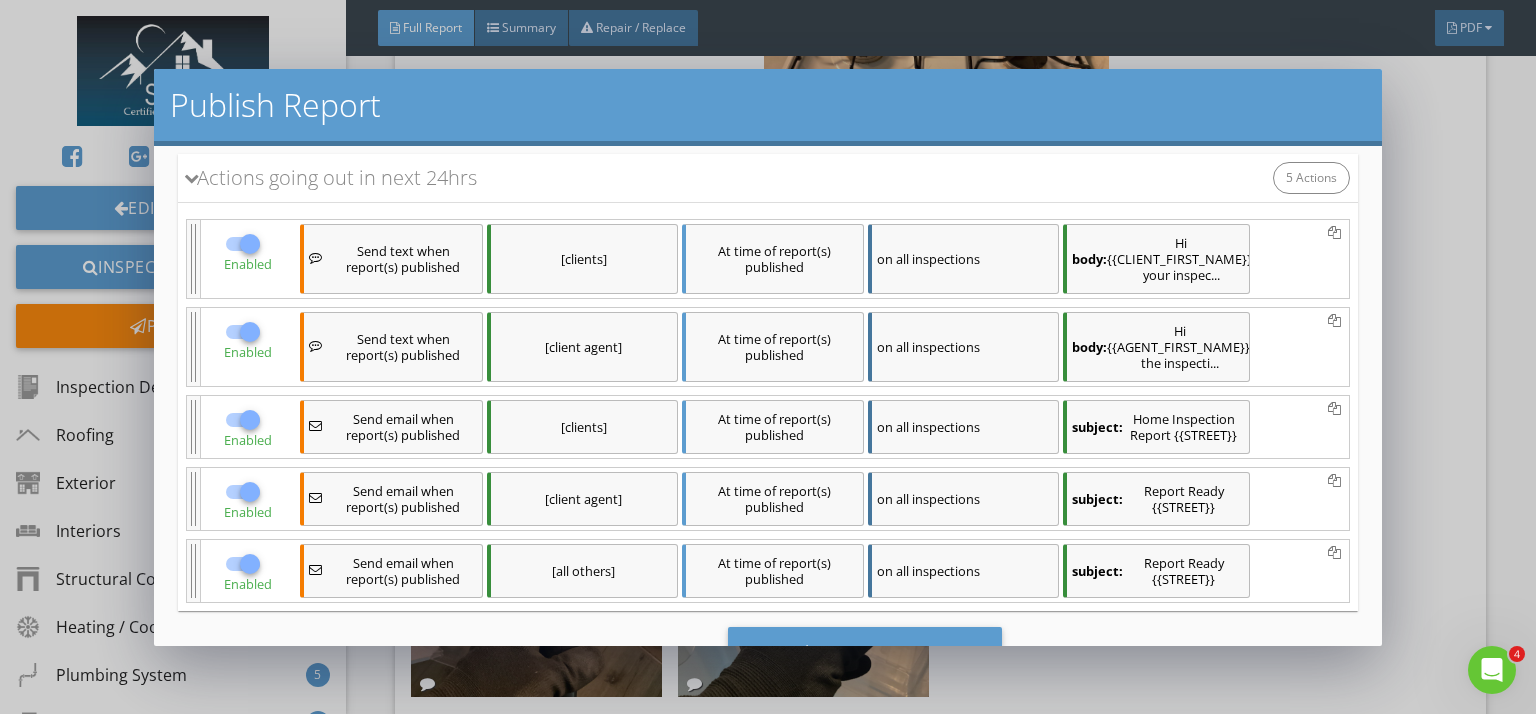 scroll, scrollTop: 198, scrollLeft: 0, axis: vertical 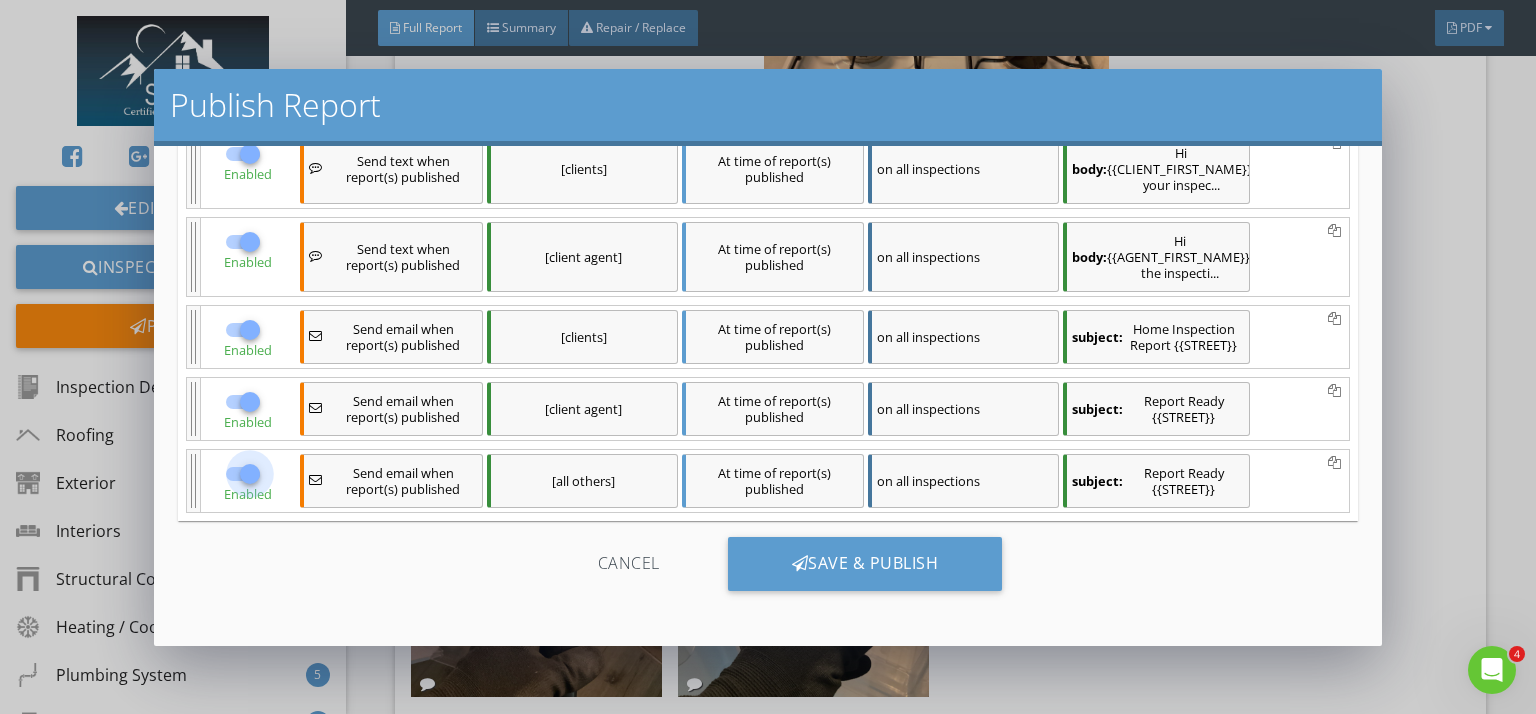 click at bounding box center [250, 474] 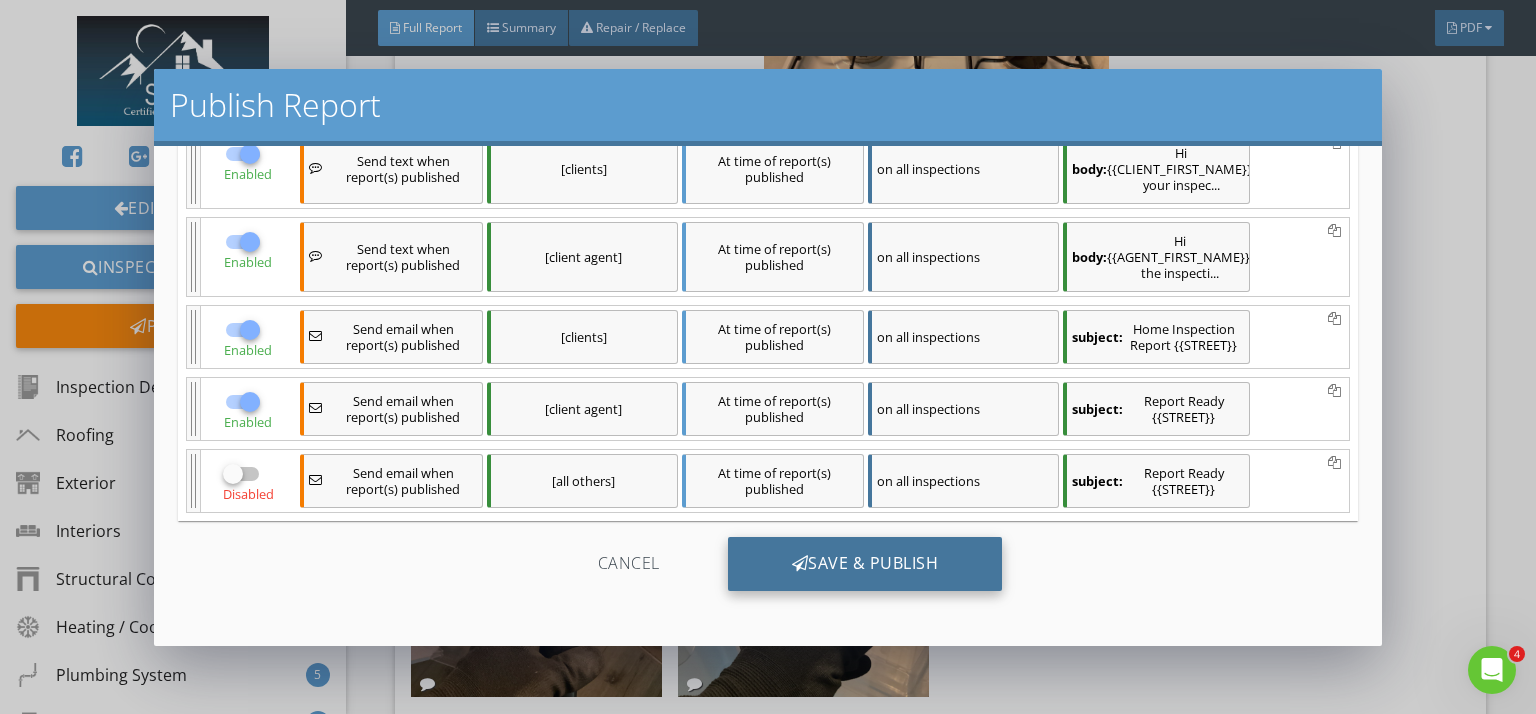 click on "Save & Publish" at bounding box center [865, 564] 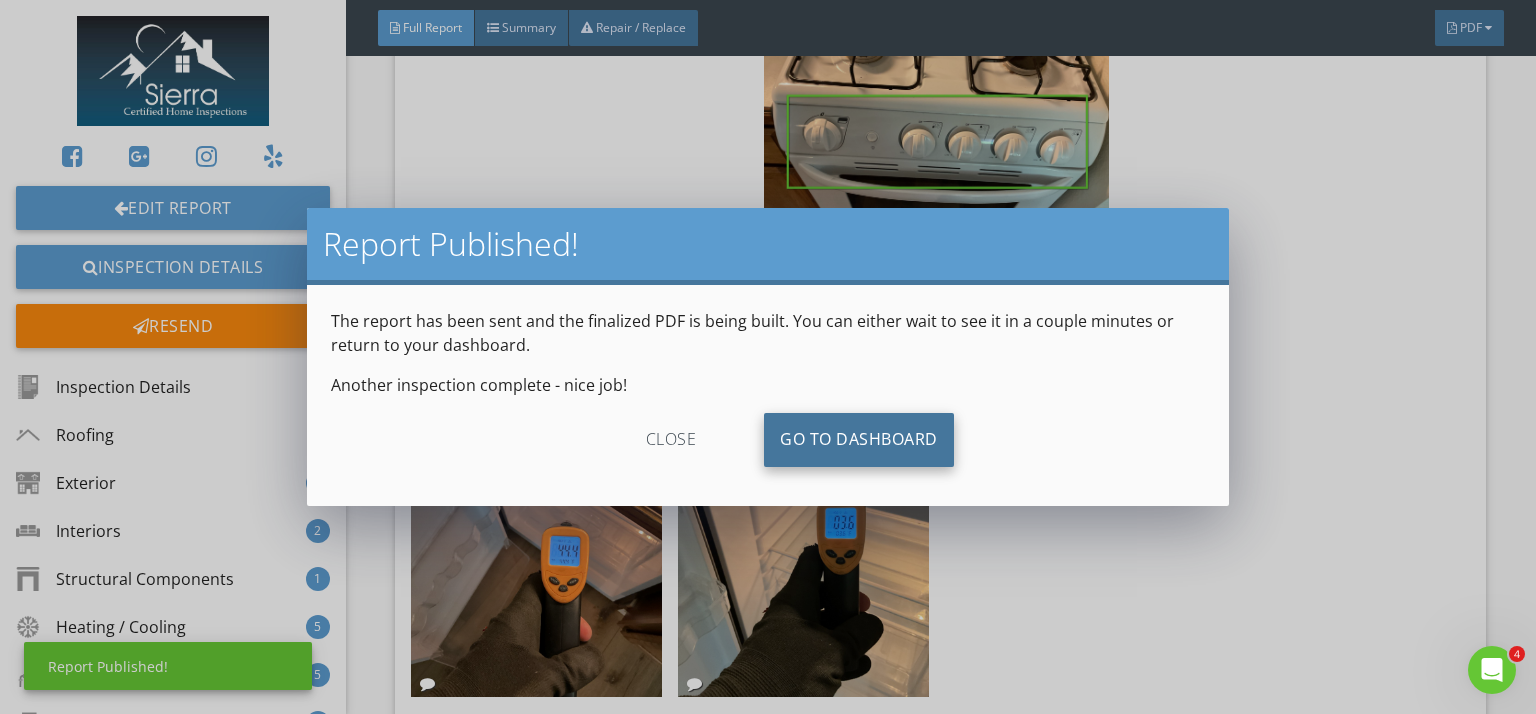 click on "Go To Dashboard" at bounding box center (859, 440) 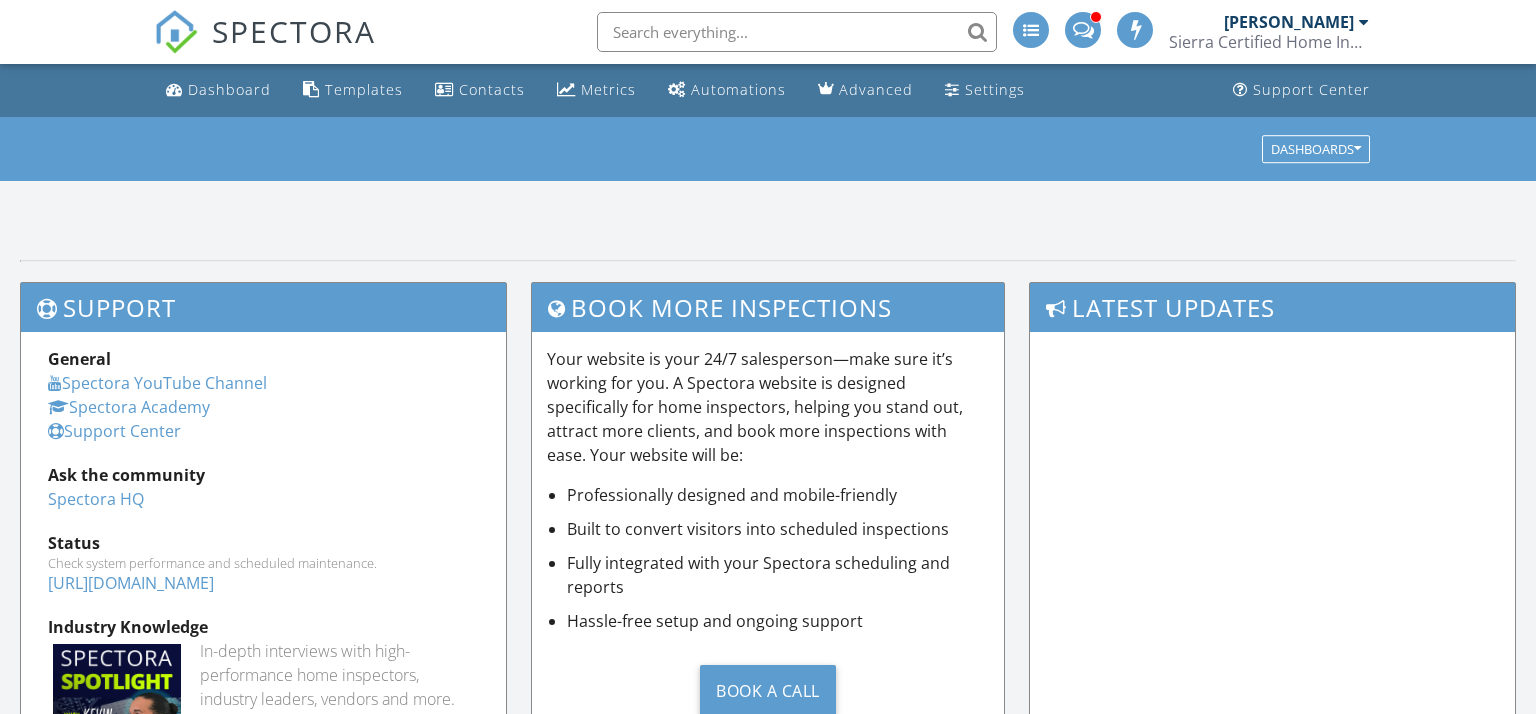 scroll, scrollTop: 0, scrollLeft: 0, axis: both 